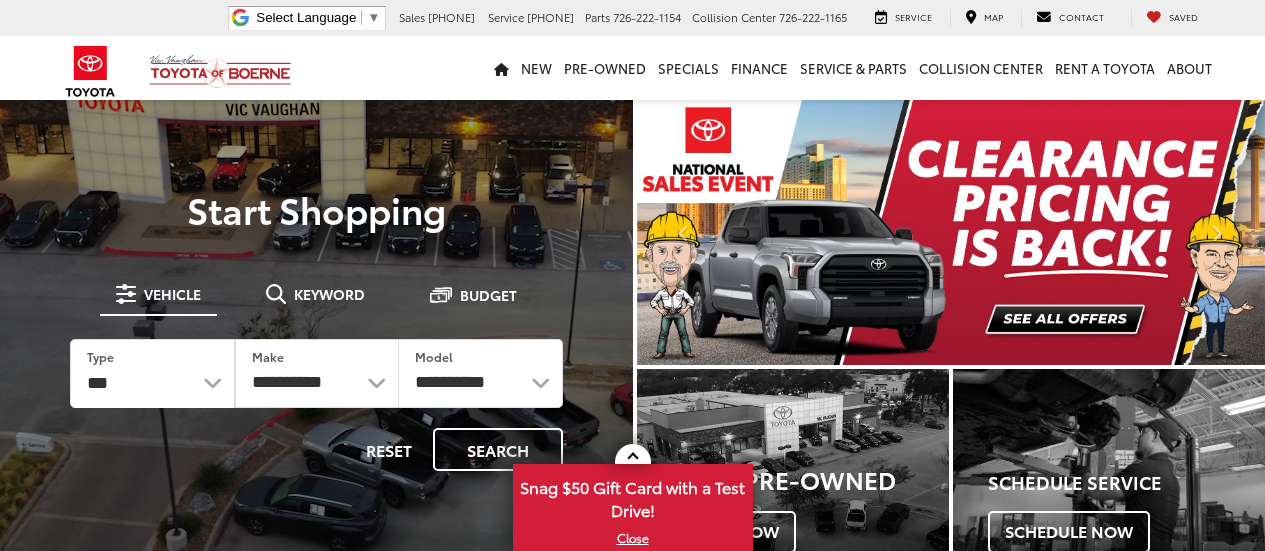 scroll, scrollTop: 0, scrollLeft: 0, axis: both 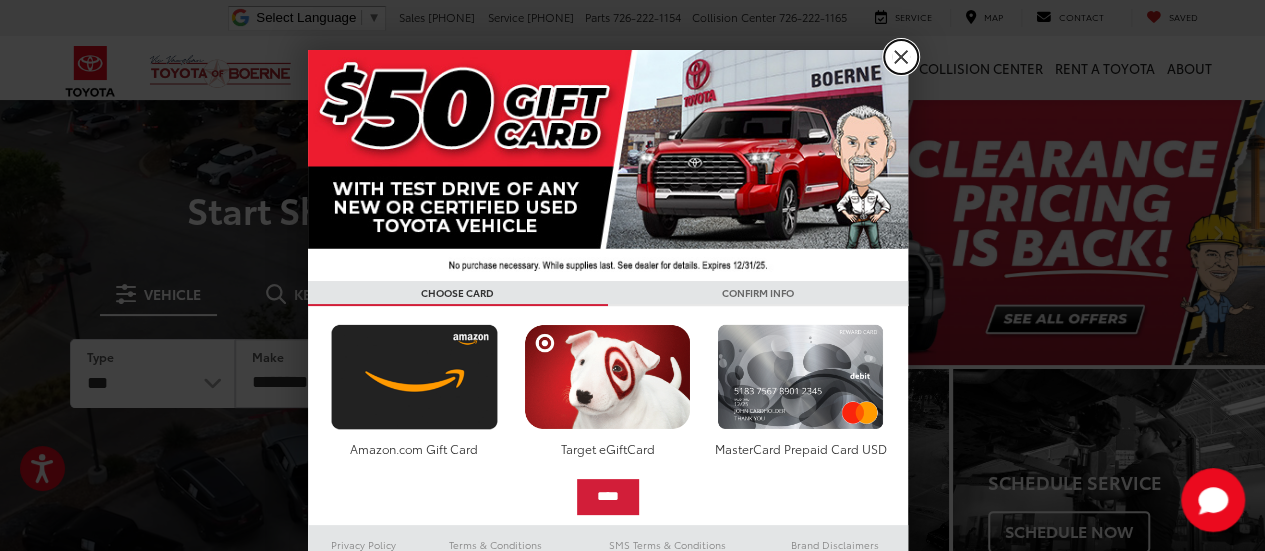 click on "X" at bounding box center (901, 57) 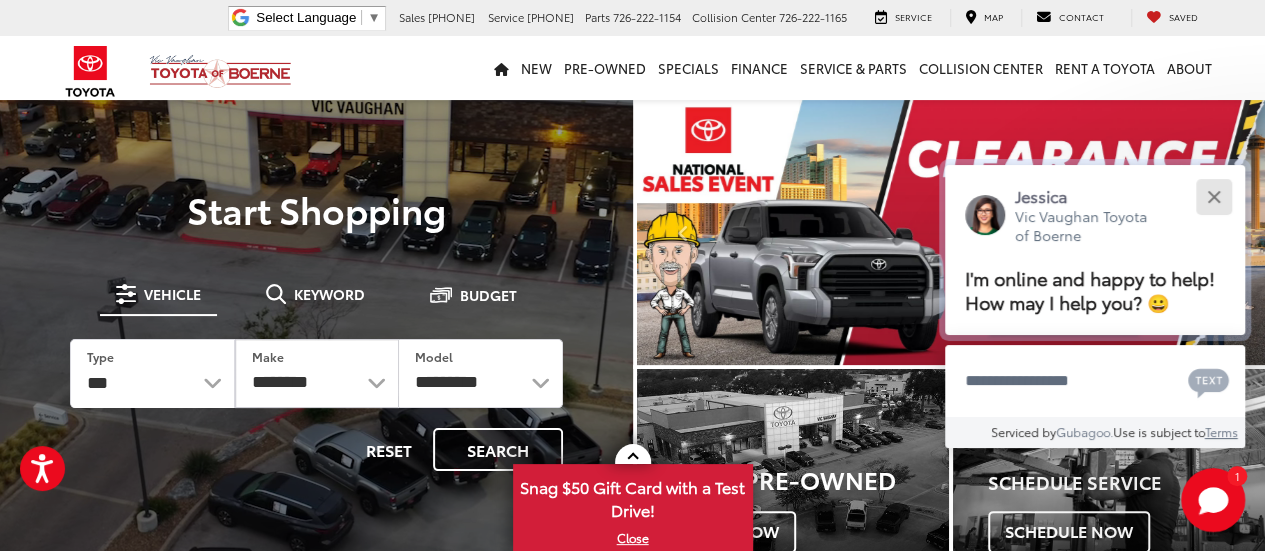 click at bounding box center (1213, 196) 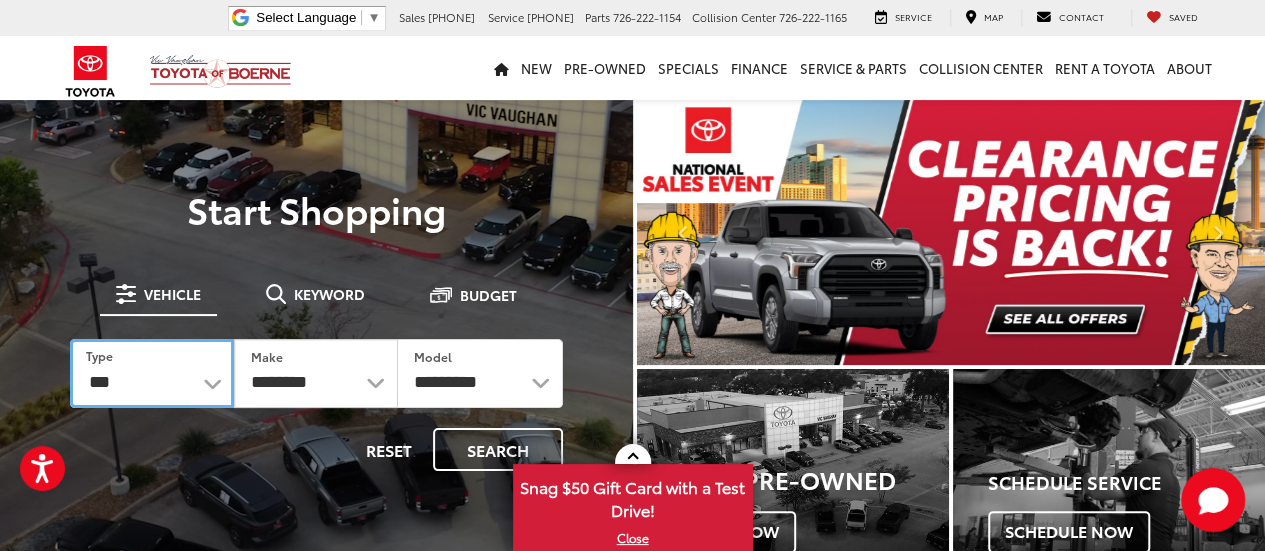 click on "***
***
****
*********" at bounding box center [152, 373] 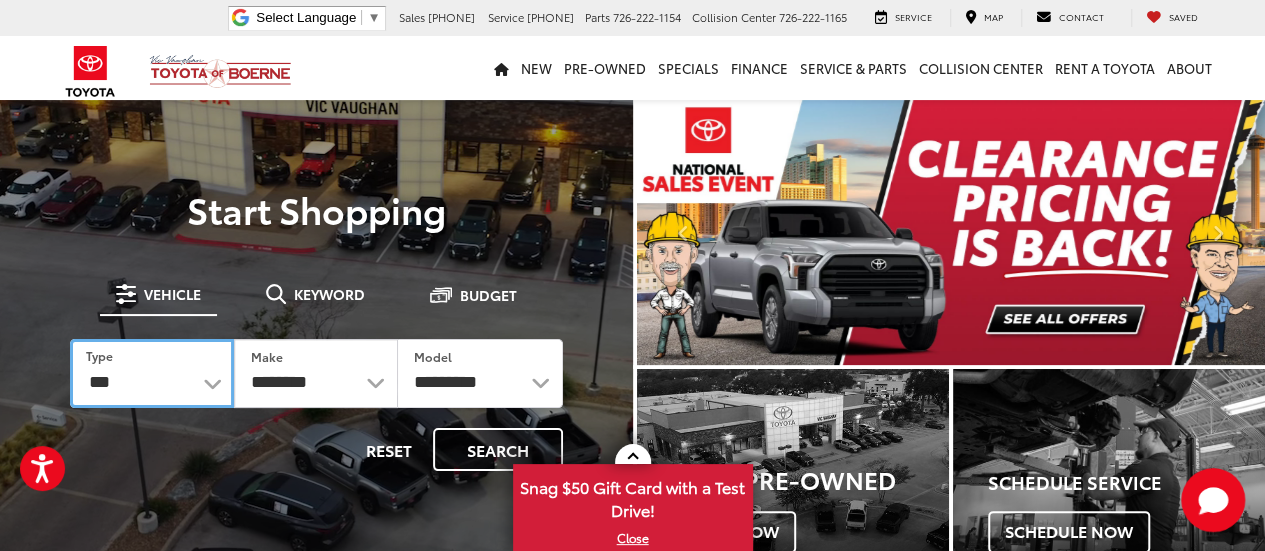 select on "******" 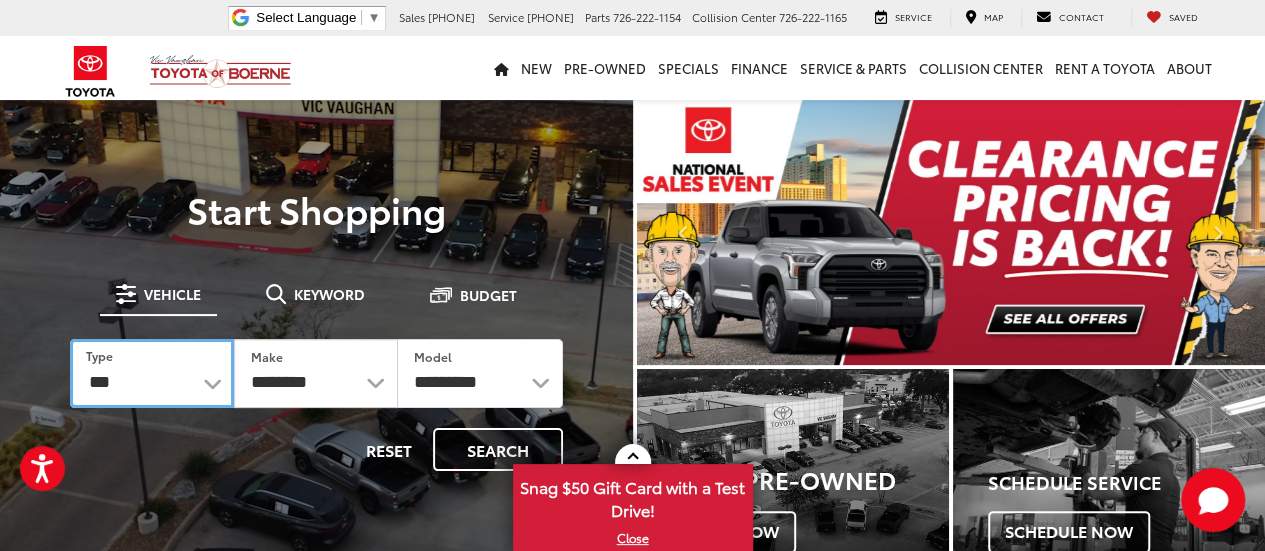click on "***
***
****
*********" at bounding box center (152, 373) 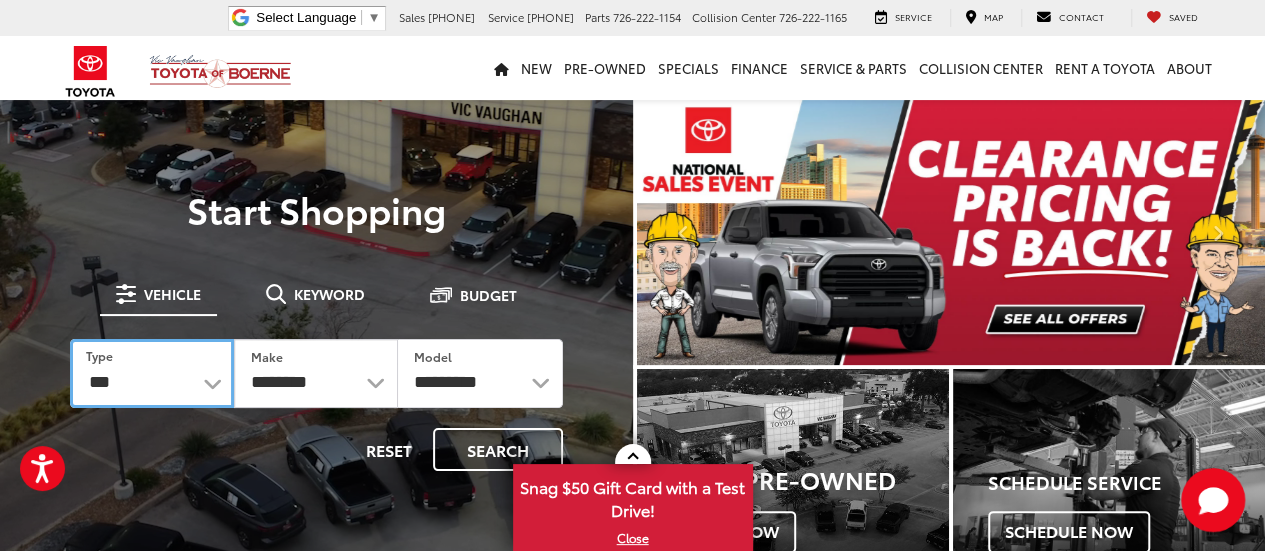 select on "******" 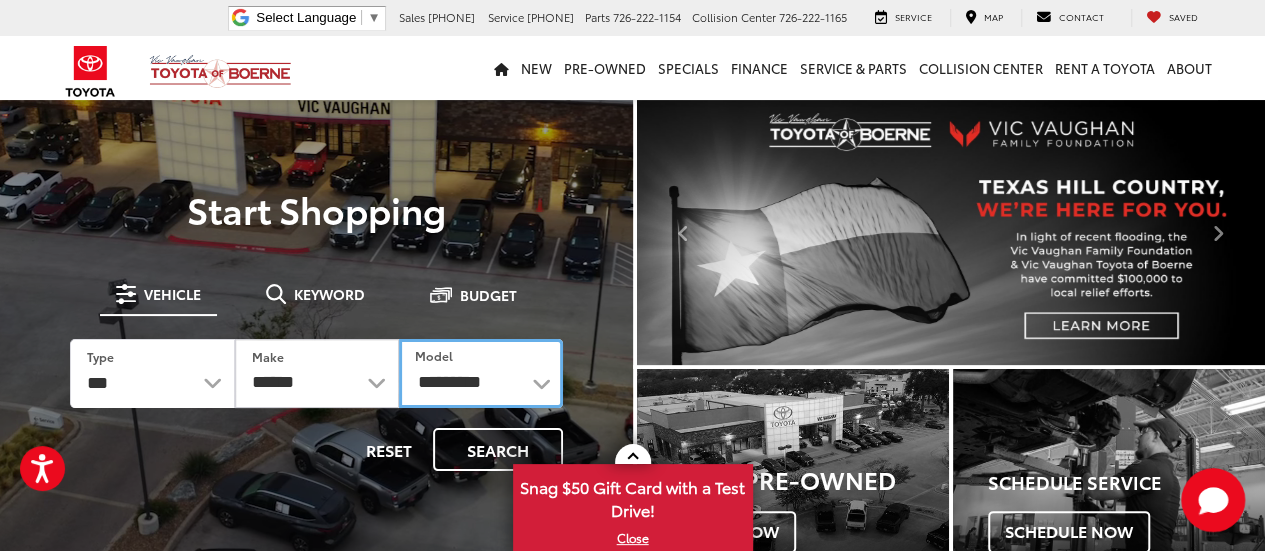 click on "**********" at bounding box center (481, 373) 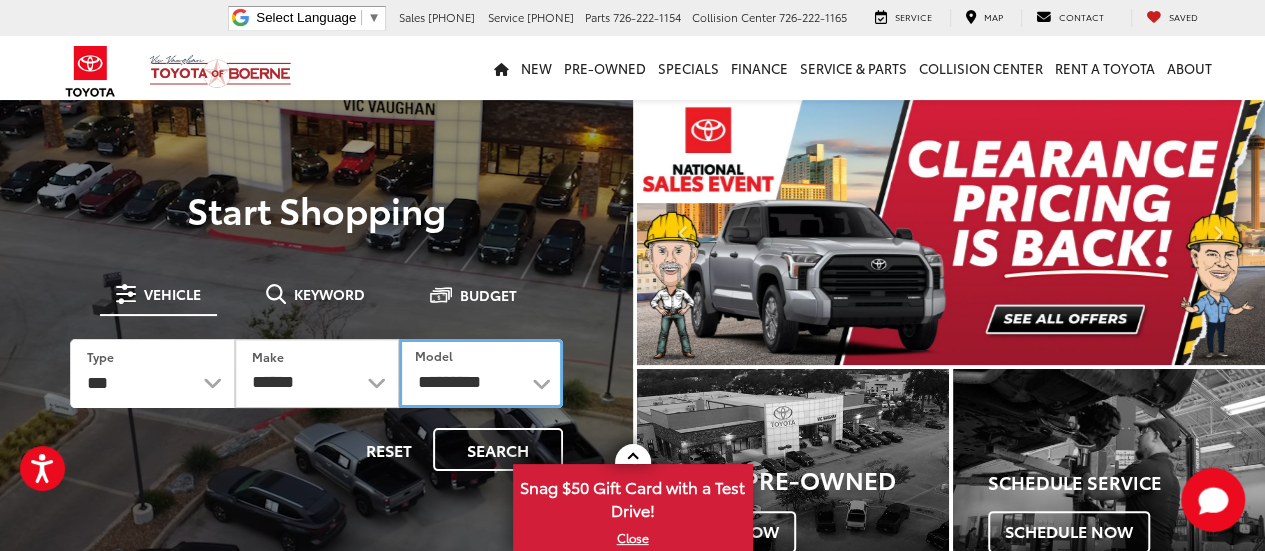 select on "******" 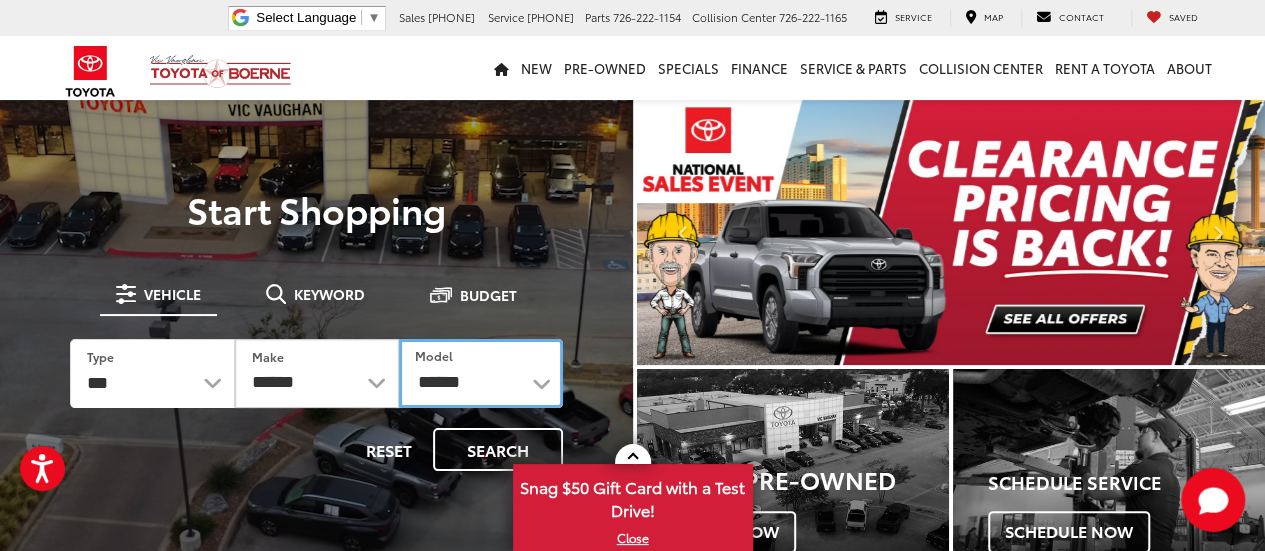 click on "**********" at bounding box center [481, 373] 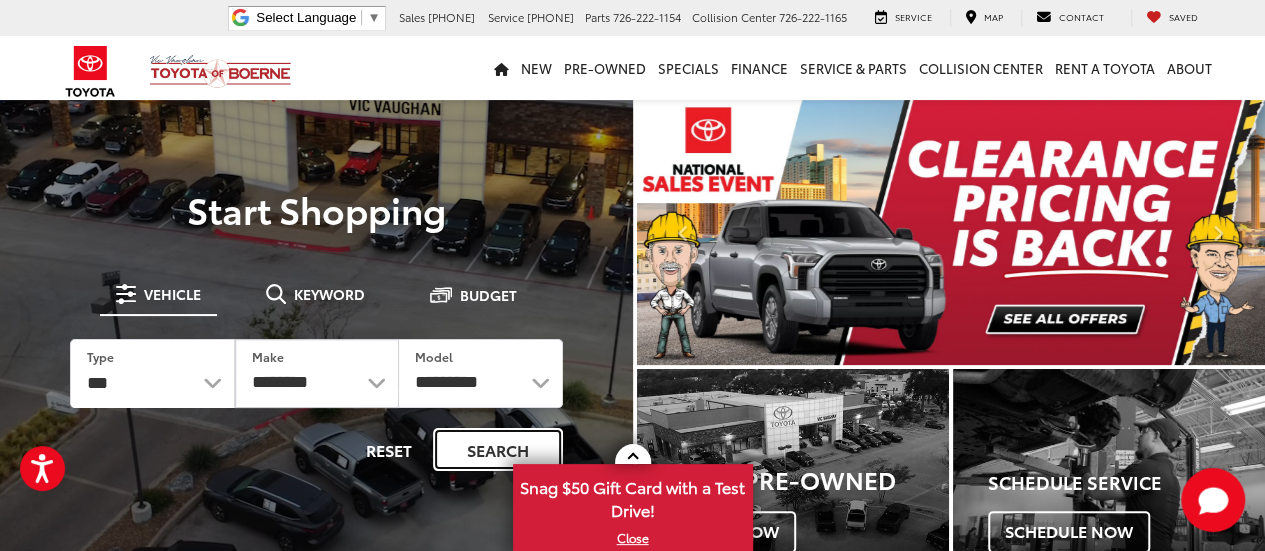 click on "Search" at bounding box center (498, 449) 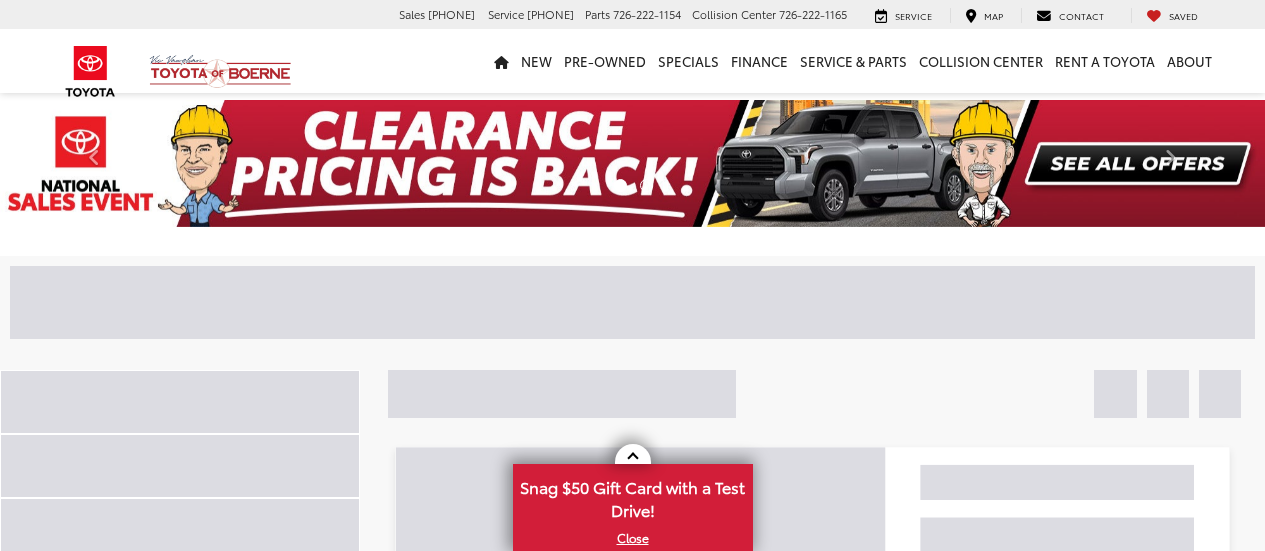 scroll, scrollTop: 0, scrollLeft: 0, axis: both 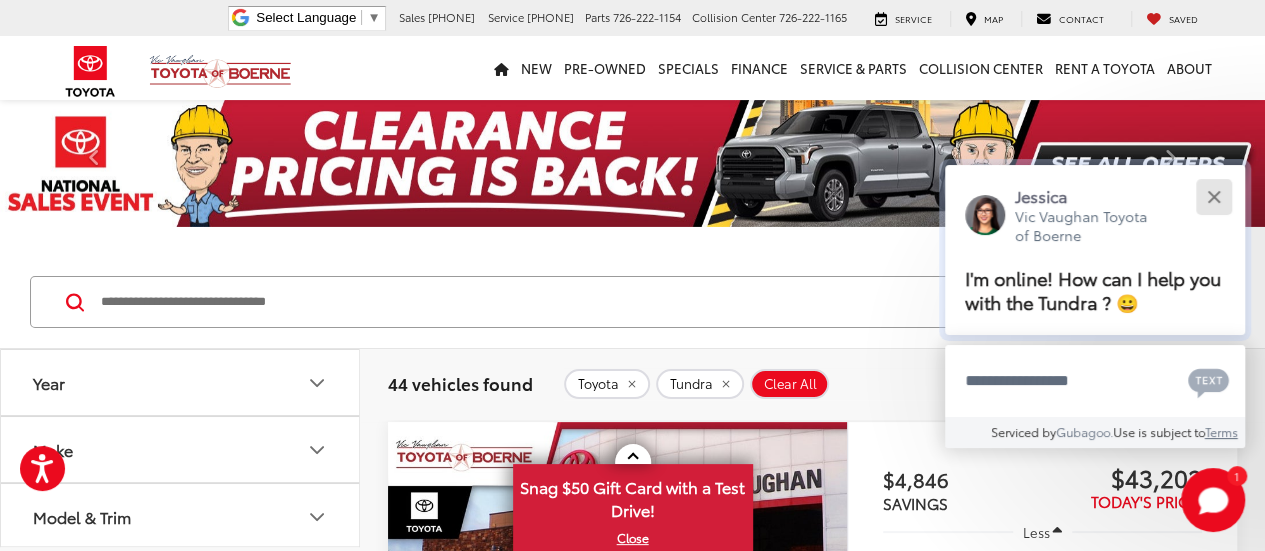 click at bounding box center (1213, 196) 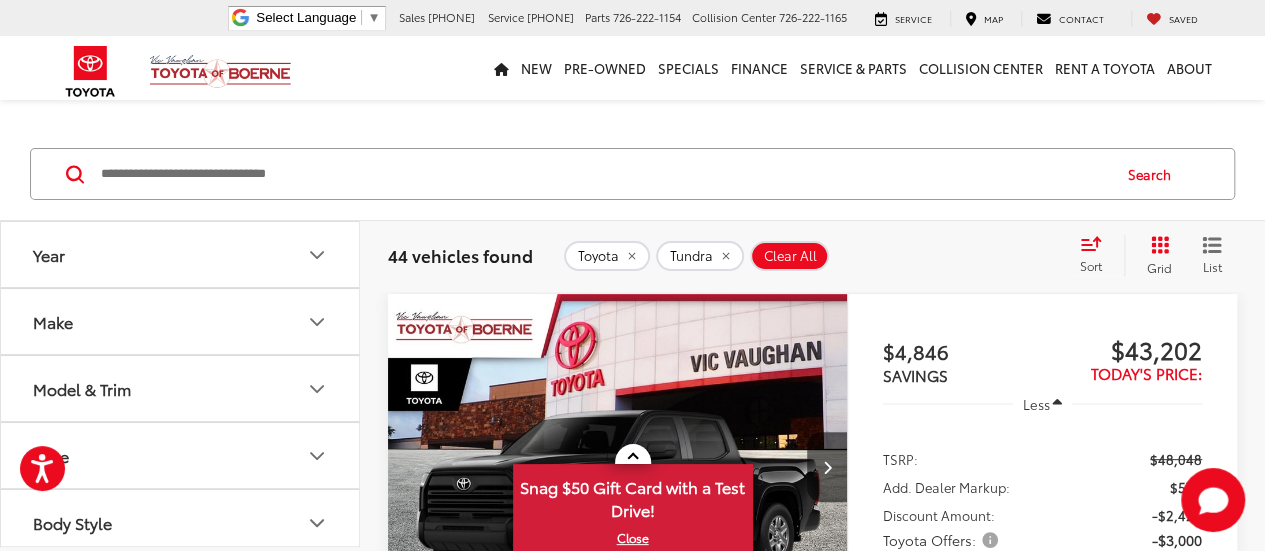 scroll, scrollTop: 141, scrollLeft: 0, axis: vertical 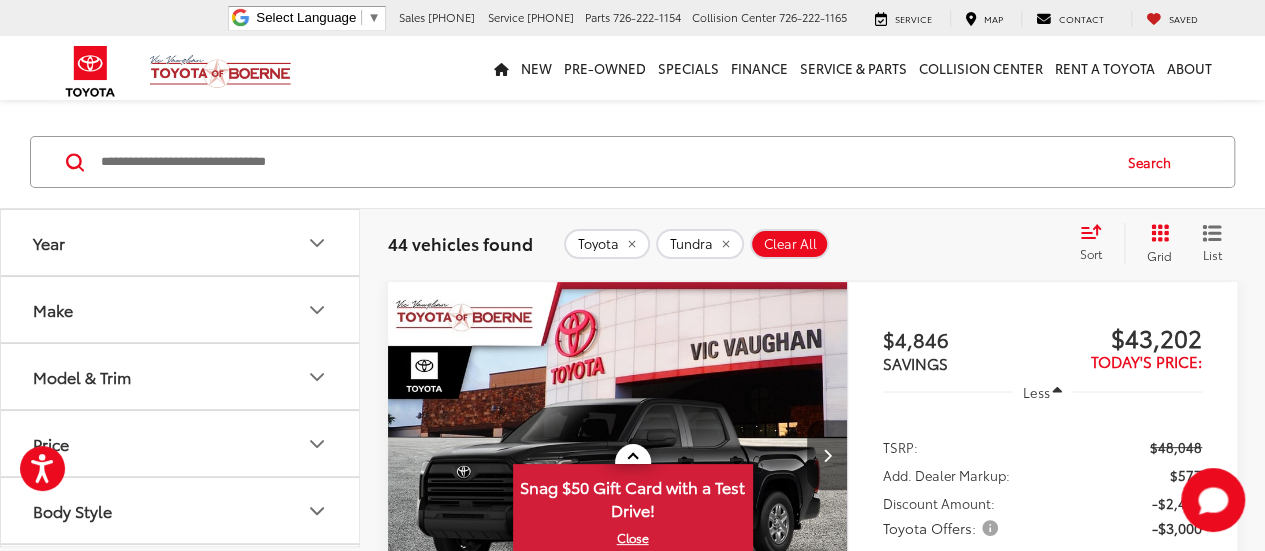 click 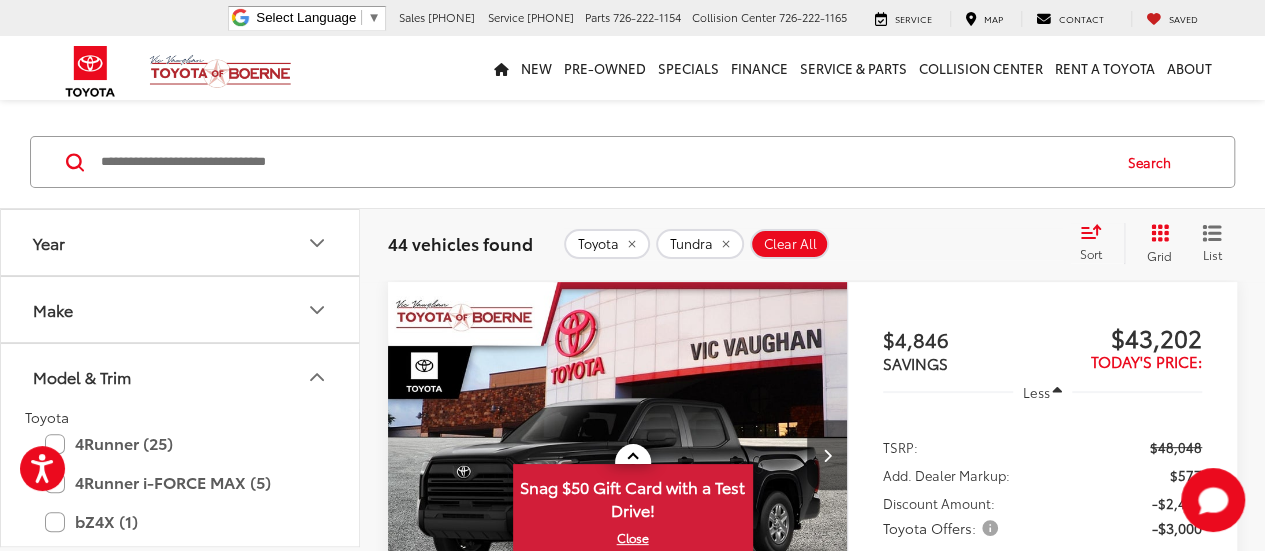 click 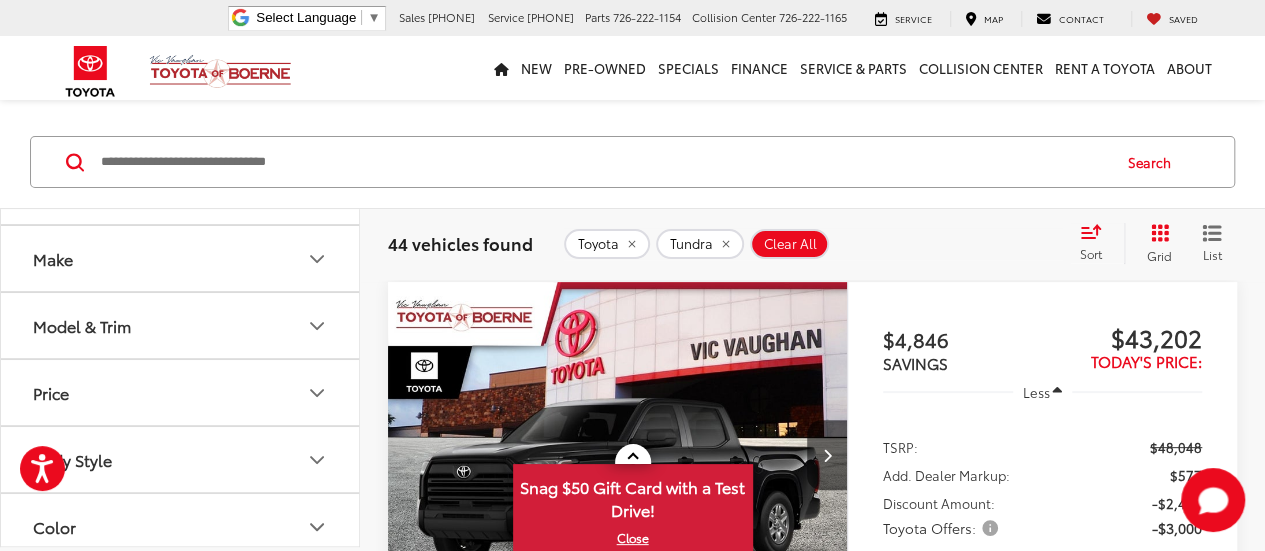 scroll, scrollTop: 76, scrollLeft: 0, axis: vertical 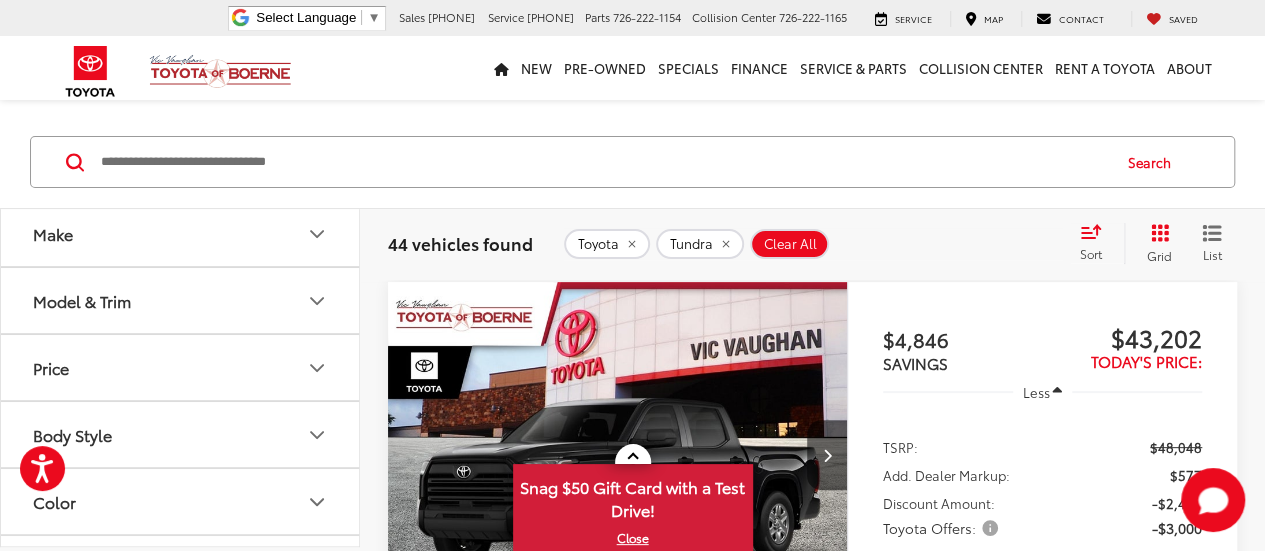 click 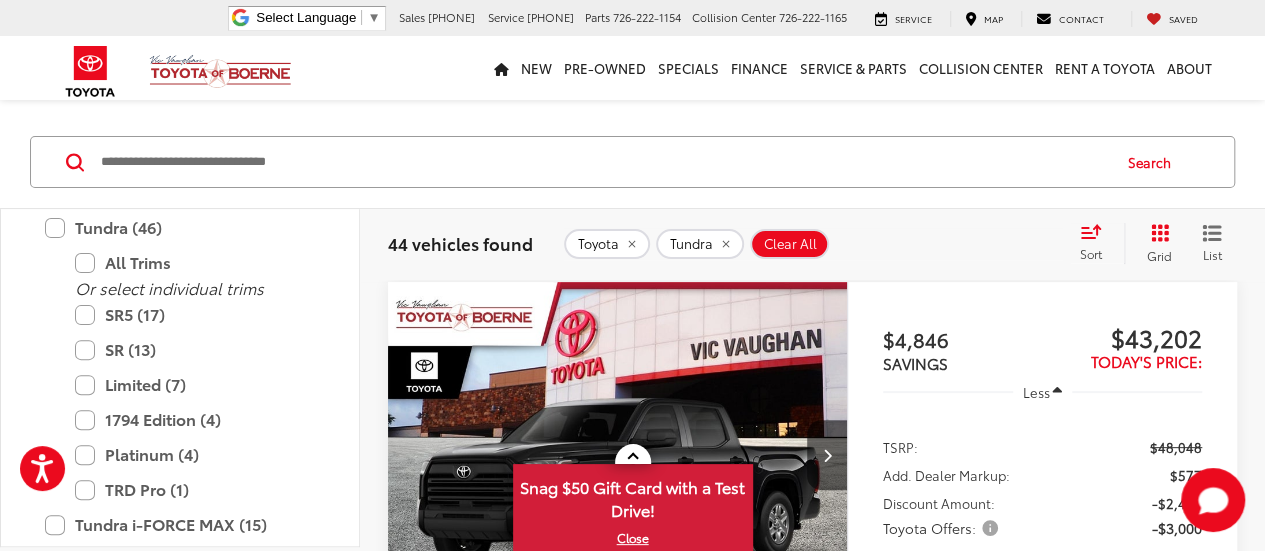 scroll, scrollTop: 1216, scrollLeft: 0, axis: vertical 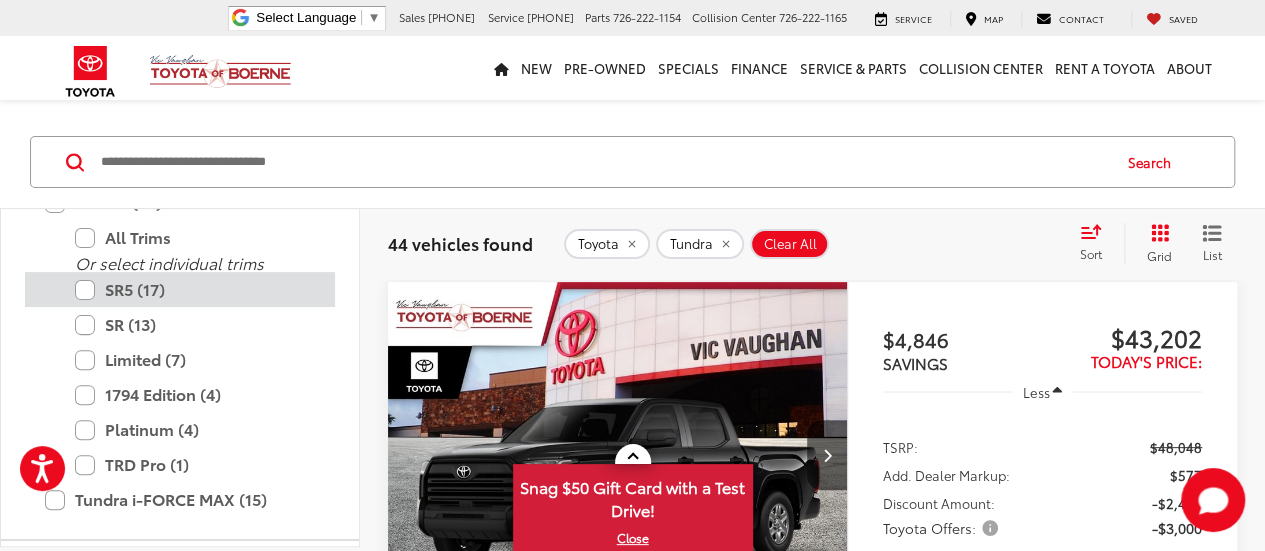 click on "SR5 (17)" at bounding box center [195, 289] 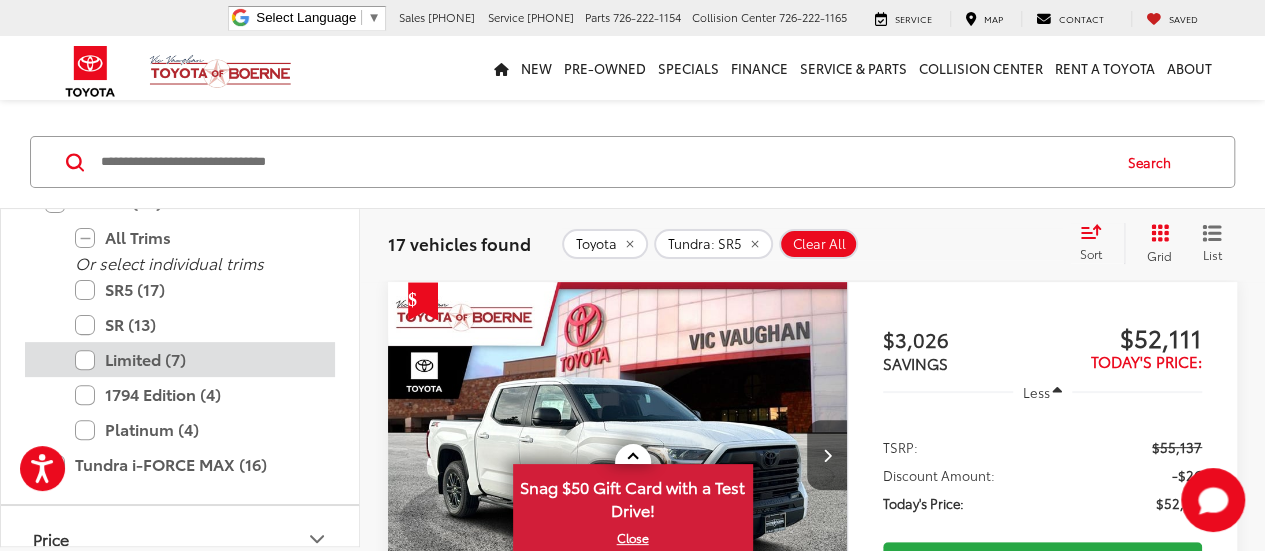click on "Limited (7)" at bounding box center [195, 359] 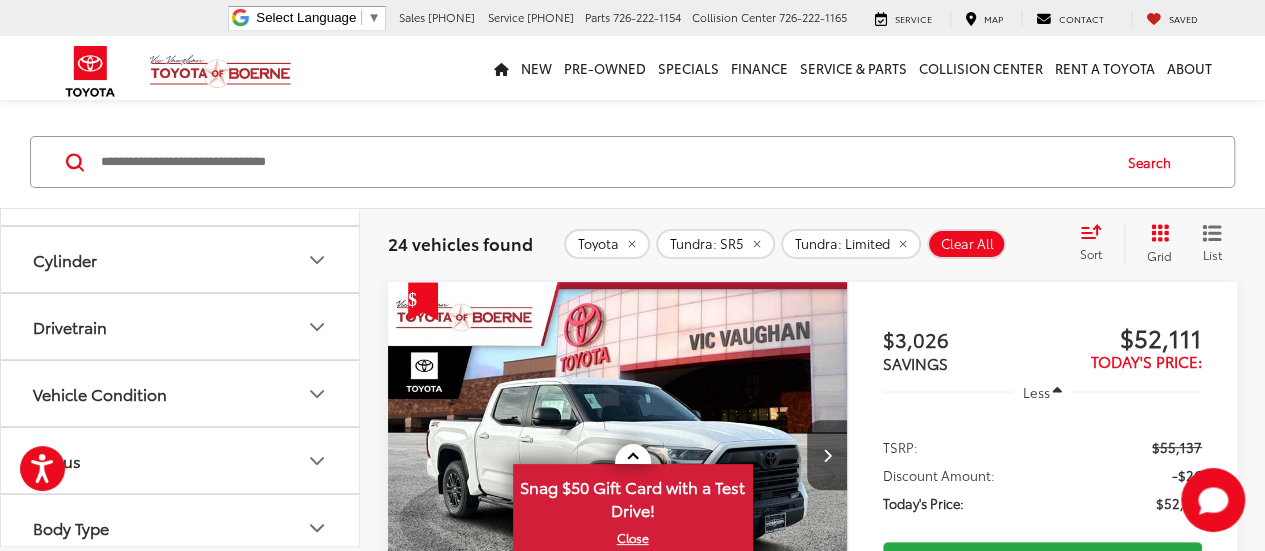 scroll, scrollTop: 1574, scrollLeft: 0, axis: vertical 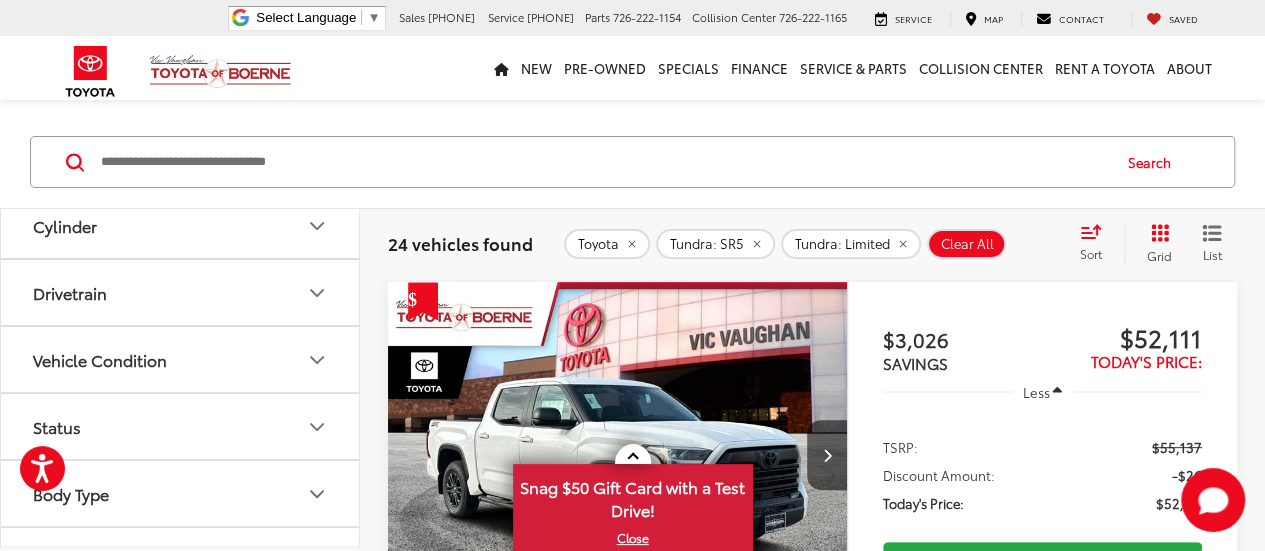 click 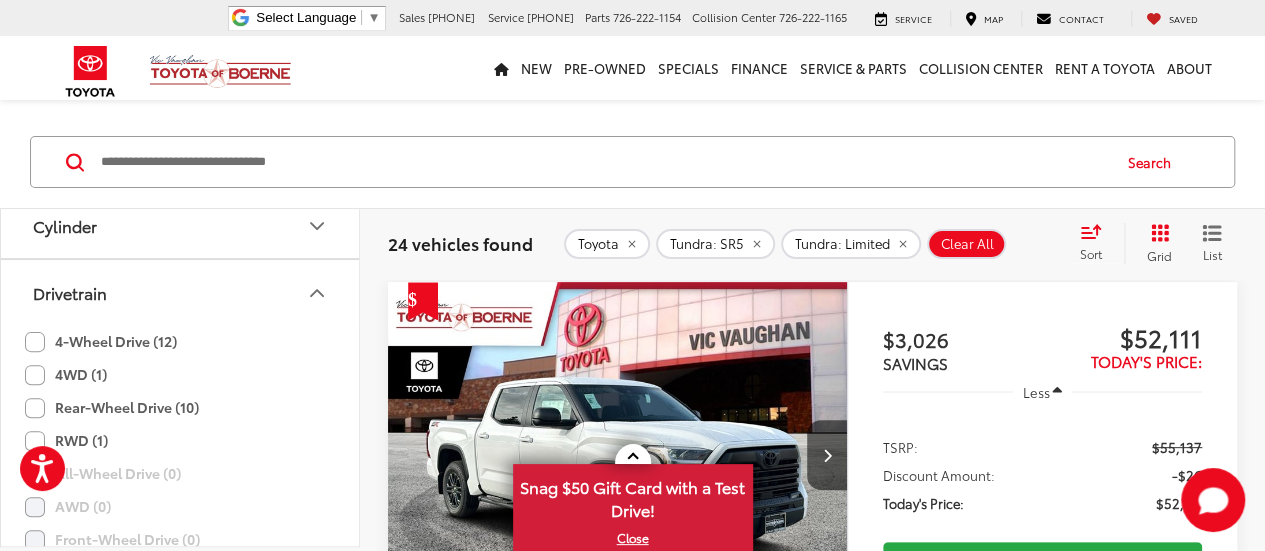 click on "4-Wheel Drive (12)" 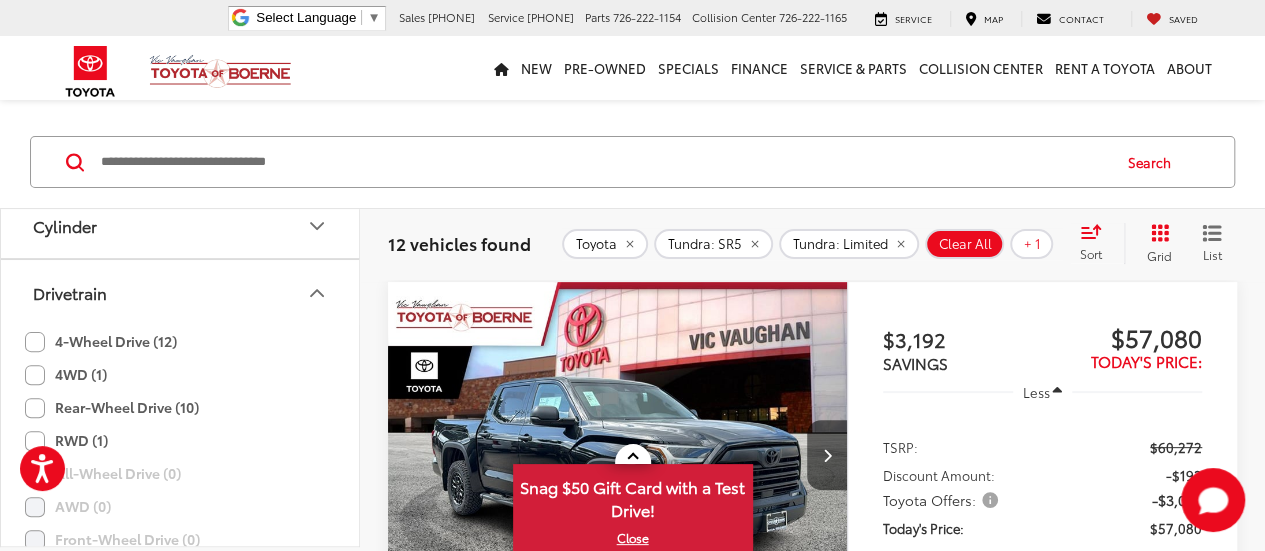 click on "4WD (1)" 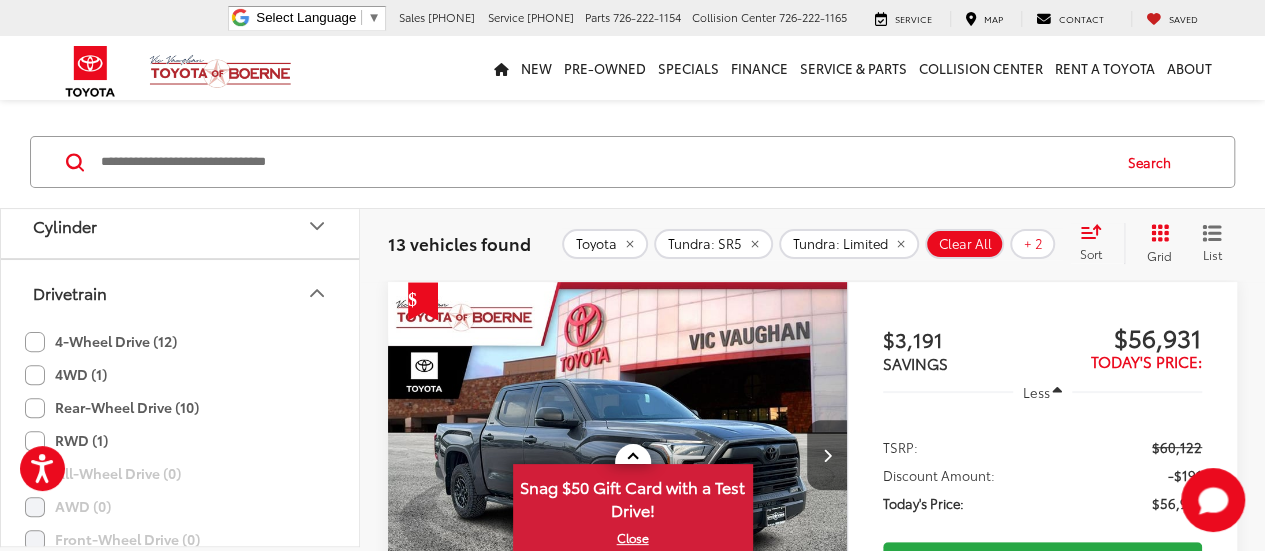 click 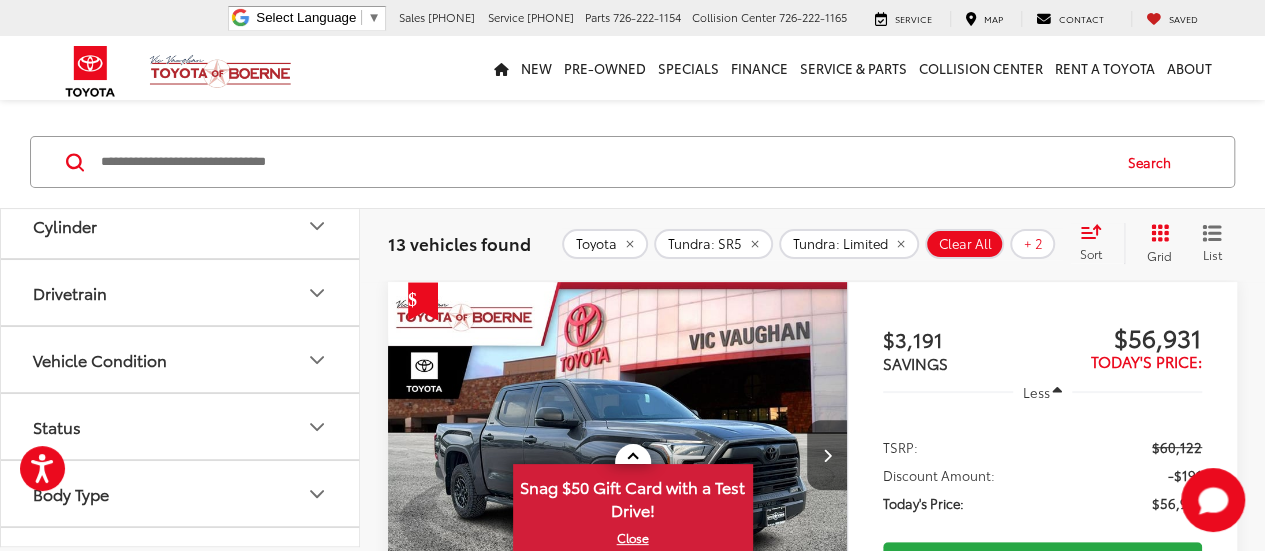 click 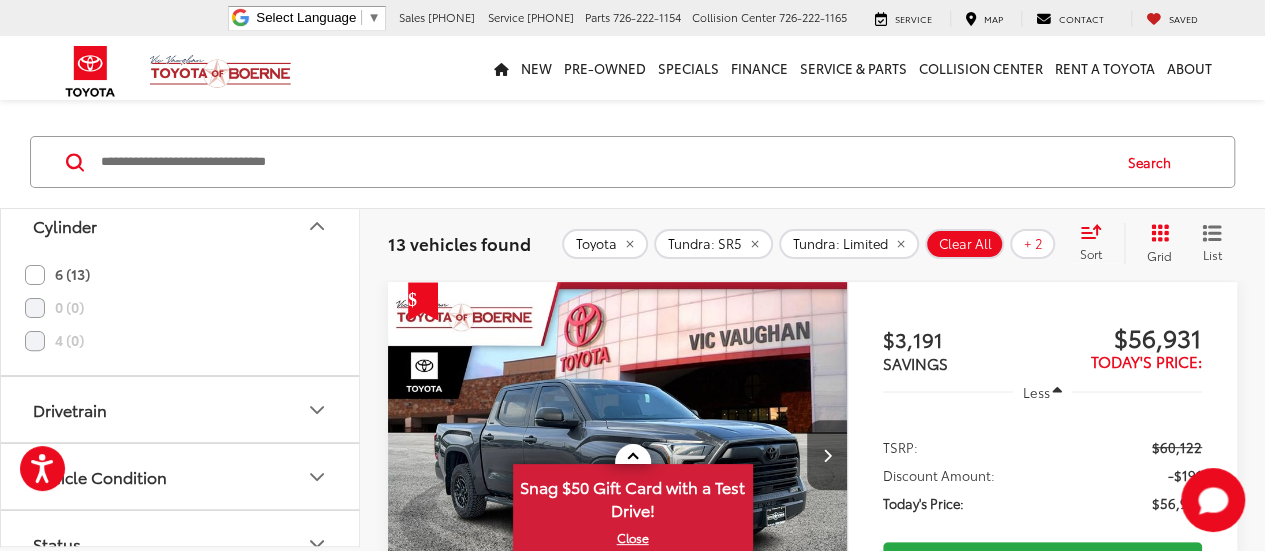 click 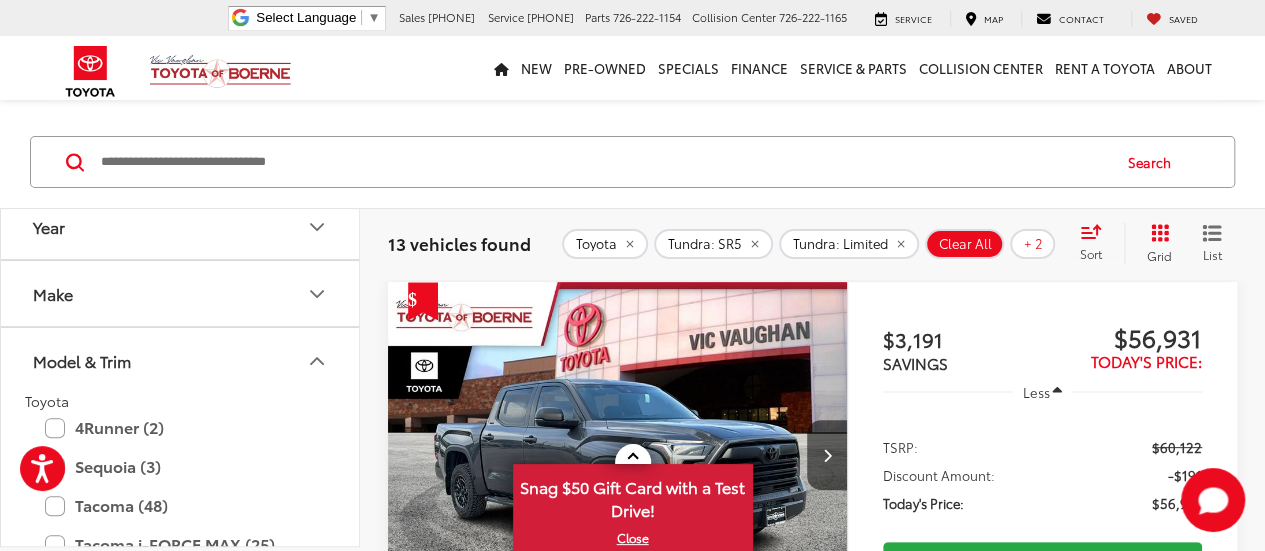 scroll, scrollTop: 0, scrollLeft: 0, axis: both 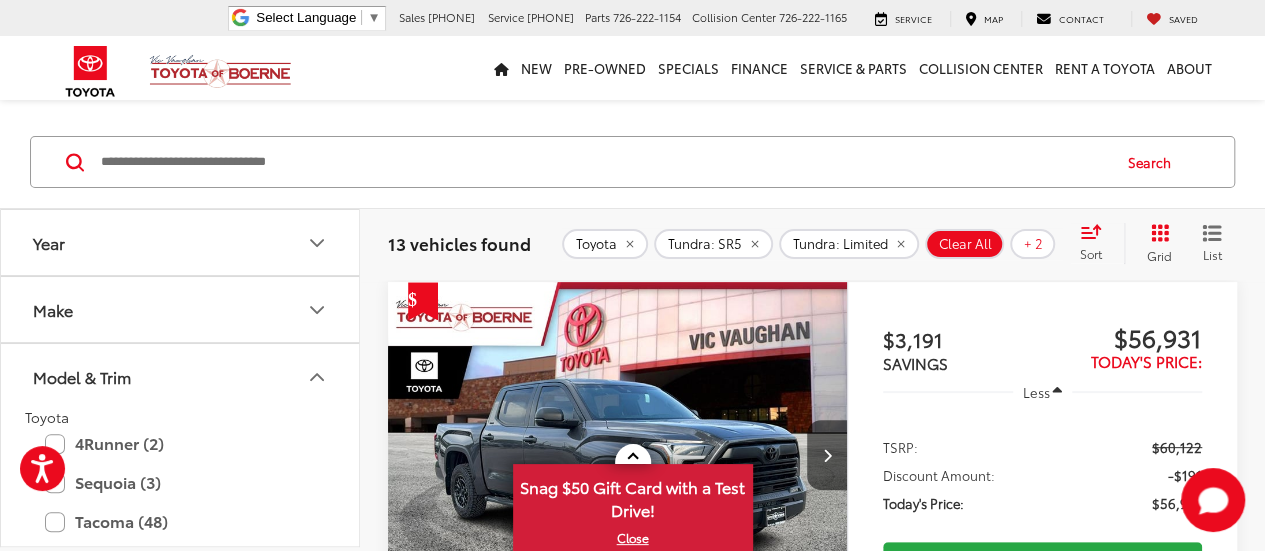 click 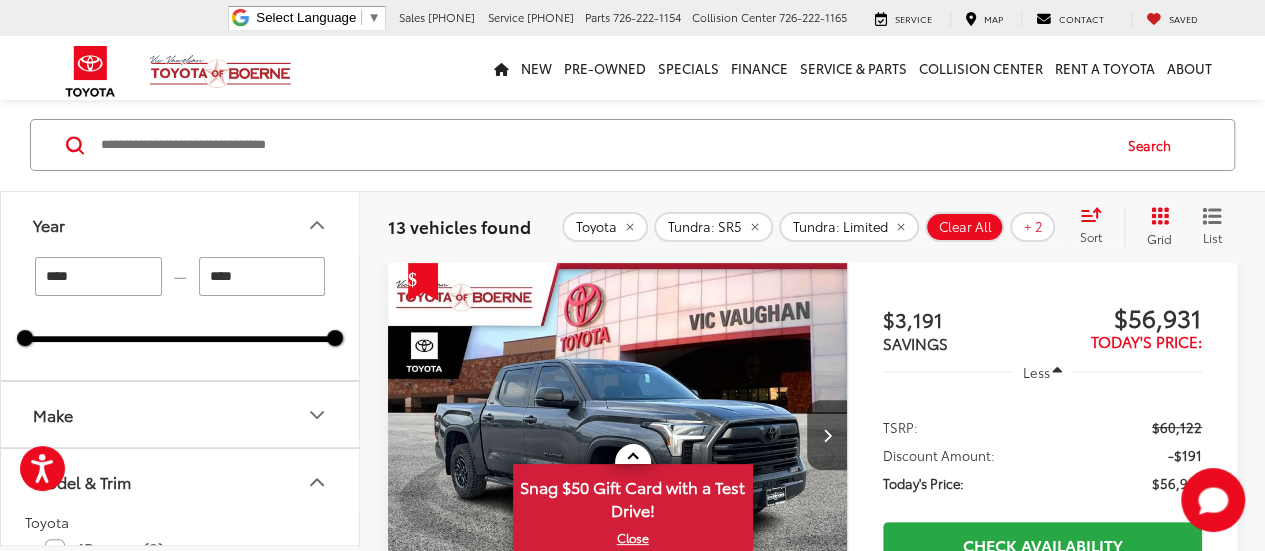 scroll, scrollTop: 200, scrollLeft: 0, axis: vertical 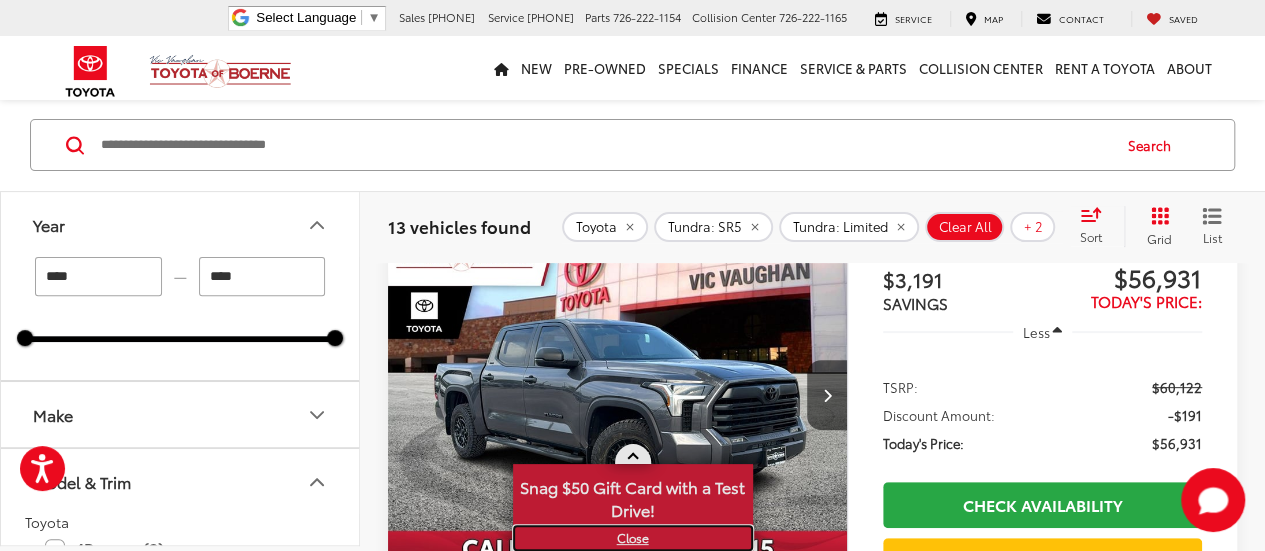 click on "X" at bounding box center [633, 538] 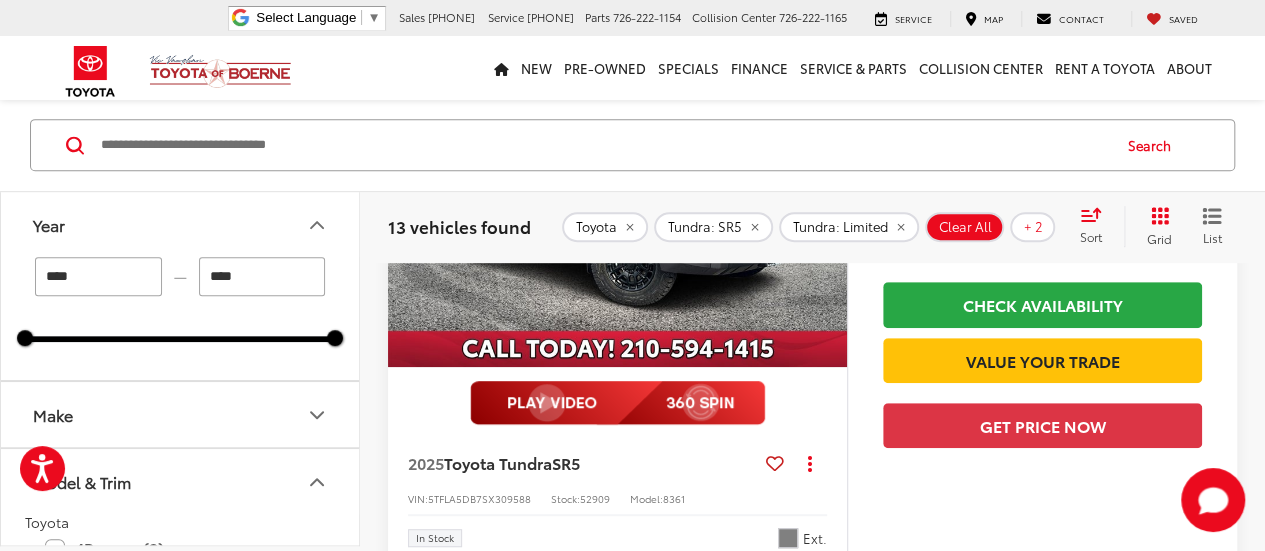 scroll, scrollTop: 440, scrollLeft: 0, axis: vertical 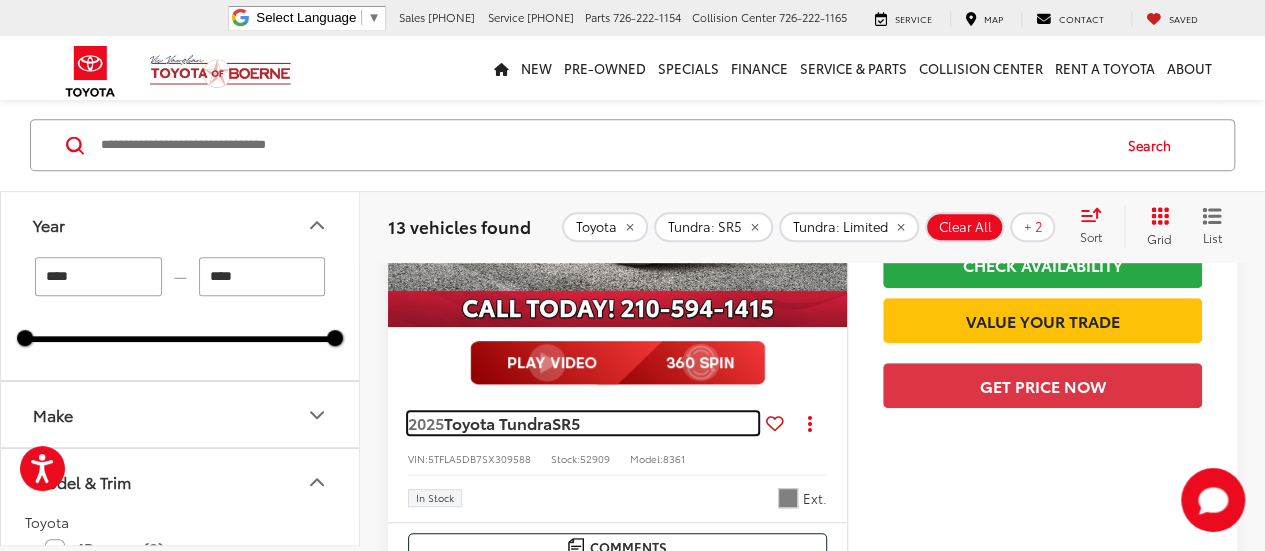 click on "Toyota Tundra" at bounding box center (498, 422) 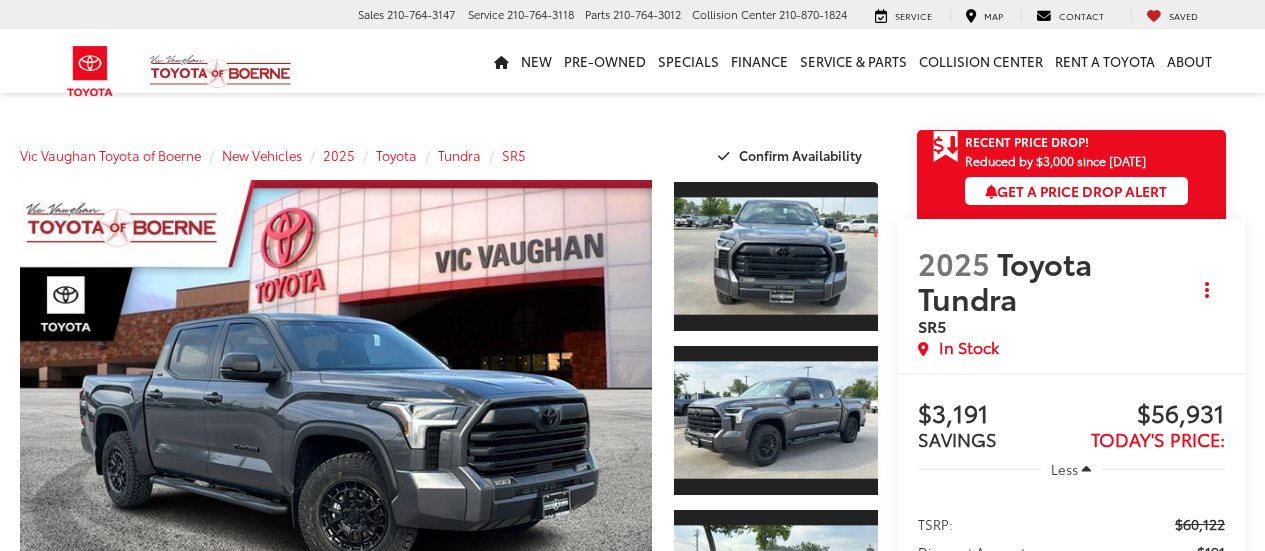 scroll, scrollTop: 0, scrollLeft: 0, axis: both 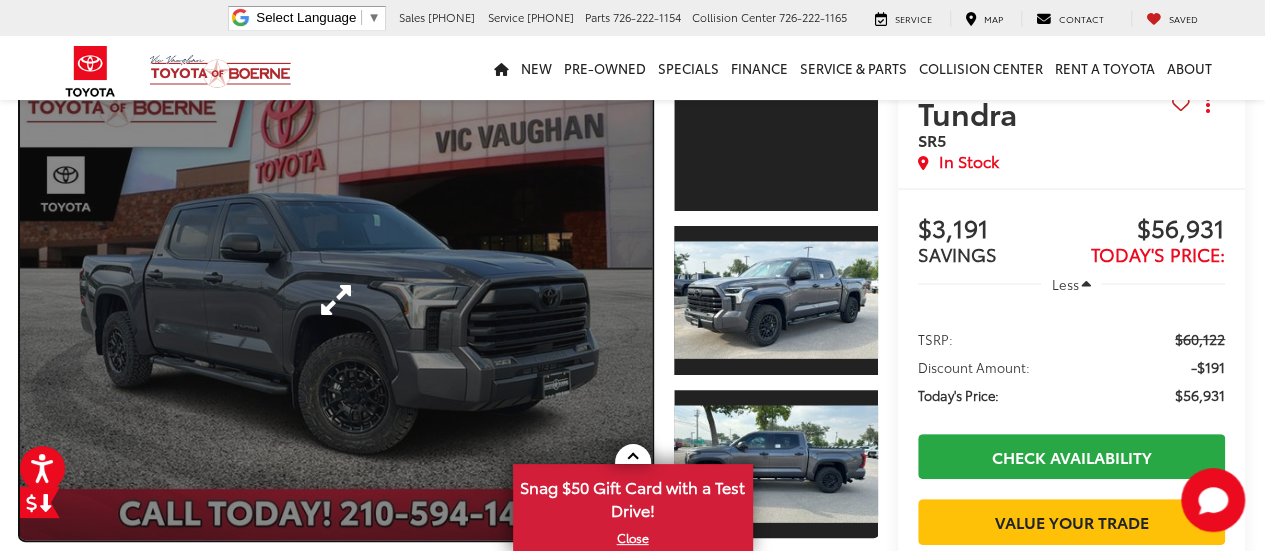 click at bounding box center (336, 300) 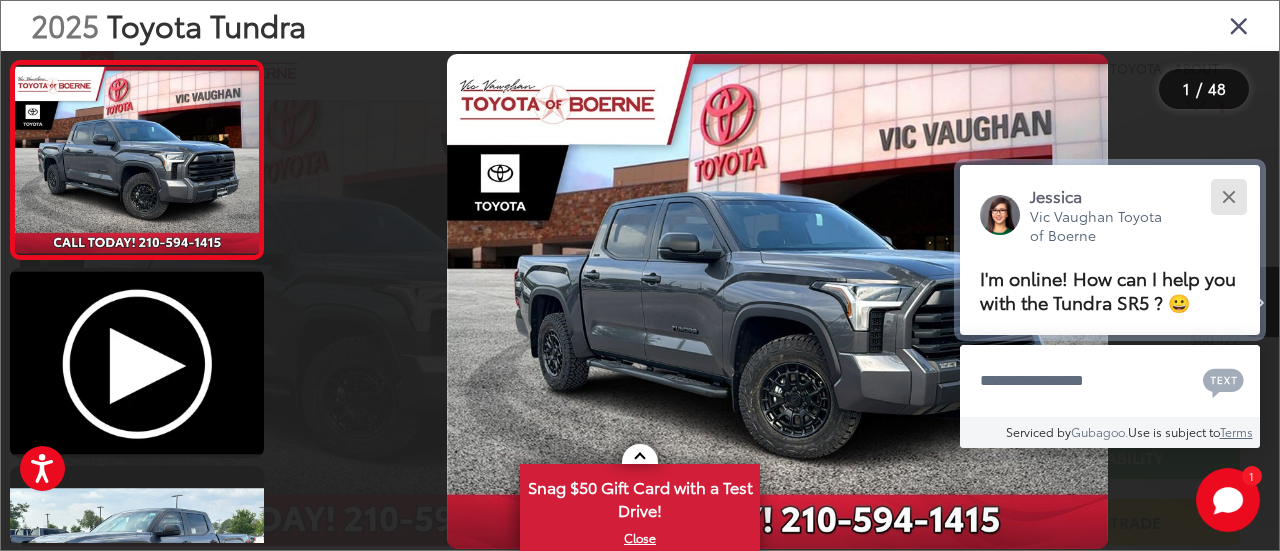 click at bounding box center [1228, 196] 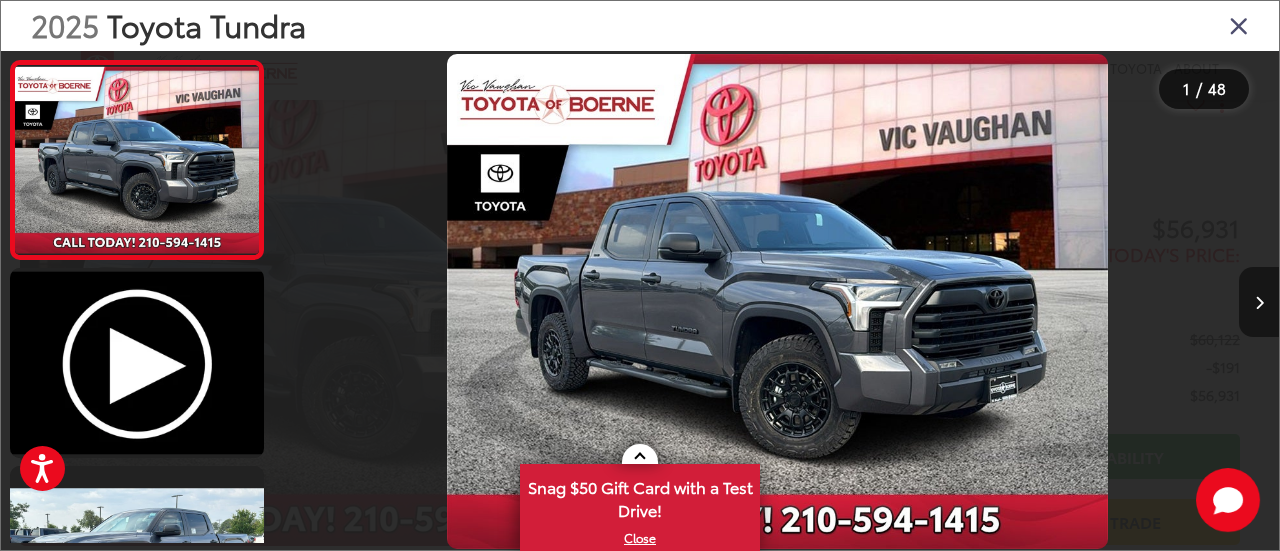 click at bounding box center [1259, 302] 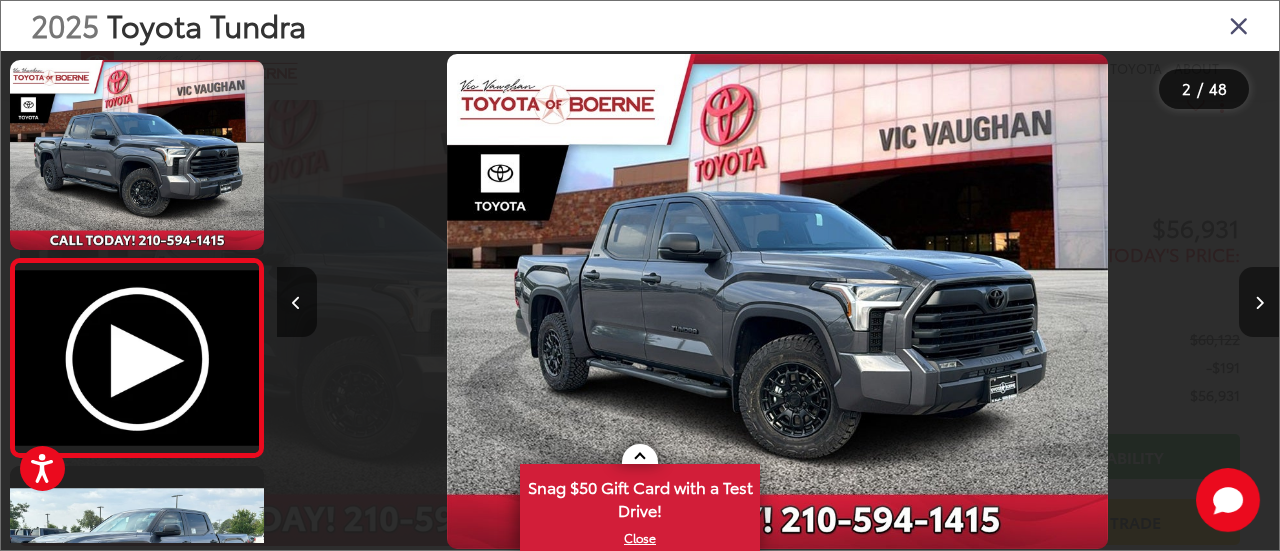 scroll, scrollTop: 0, scrollLeft: 87, axis: horizontal 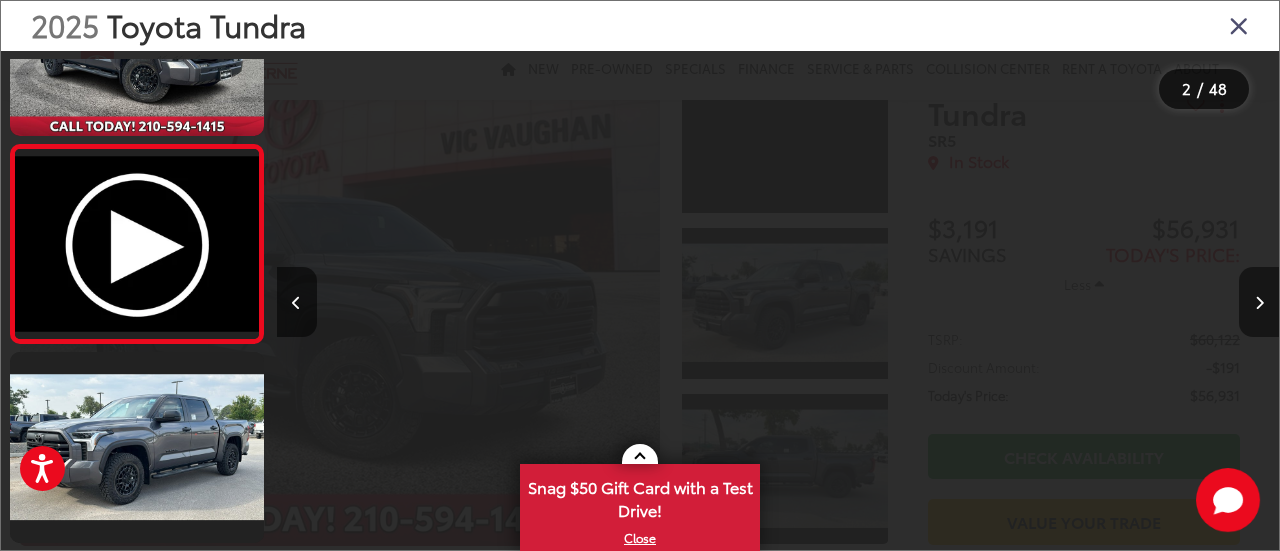 click at bounding box center (1259, 302) 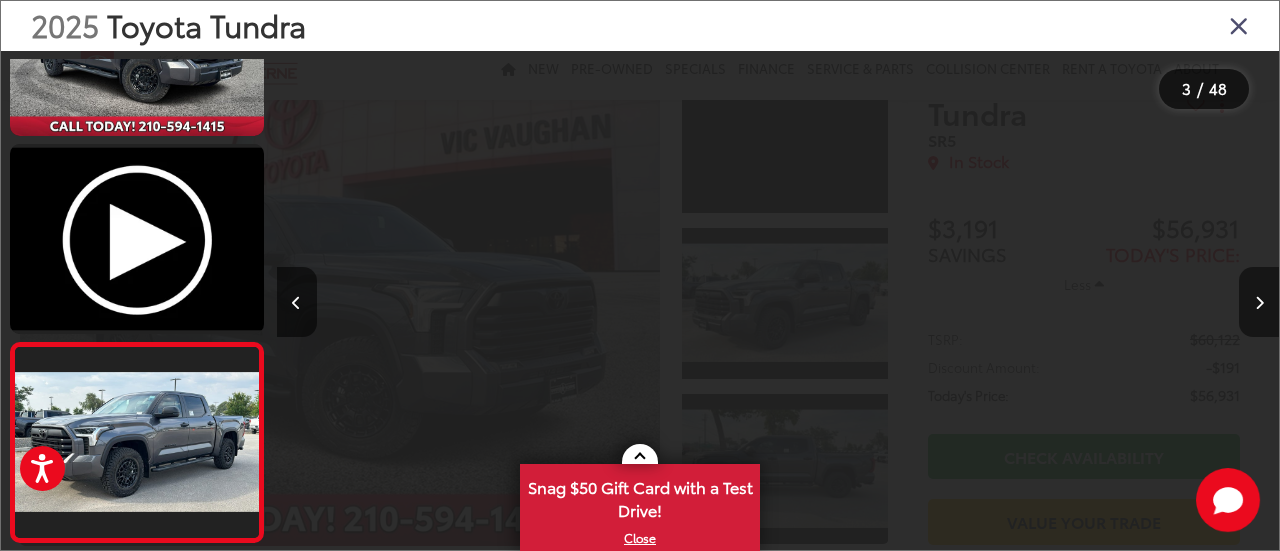 scroll, scrollTop: 0, scrollLeft: 1275, axis: horizontal 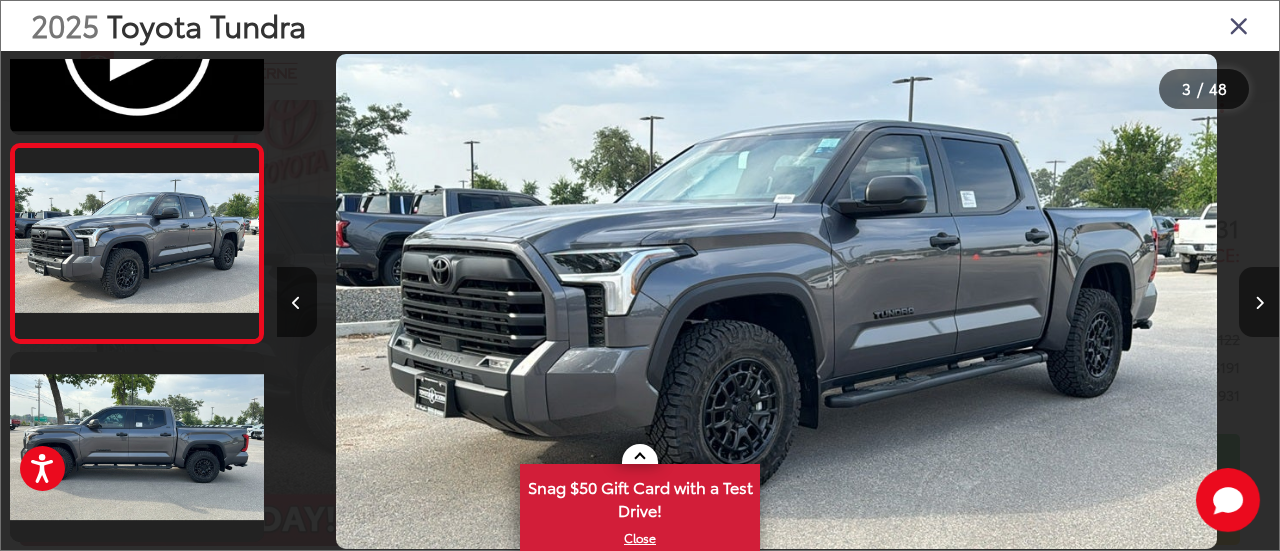 click at bounding box center (1259, 302) 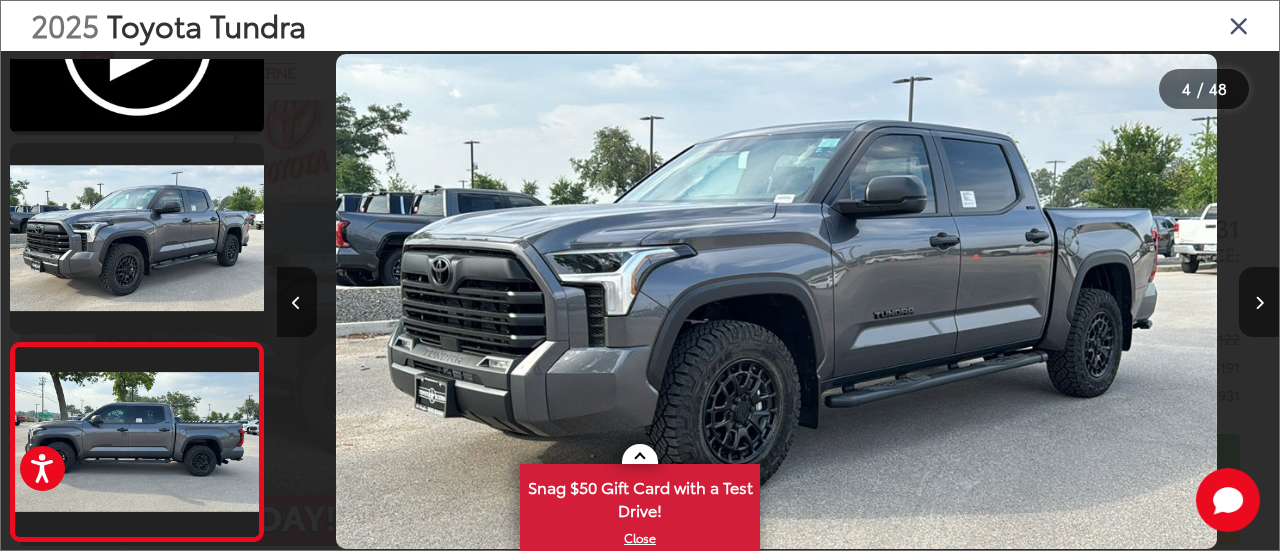 scroll, scrollTop: 0, scrollLeft: 2072, axis: horizontal 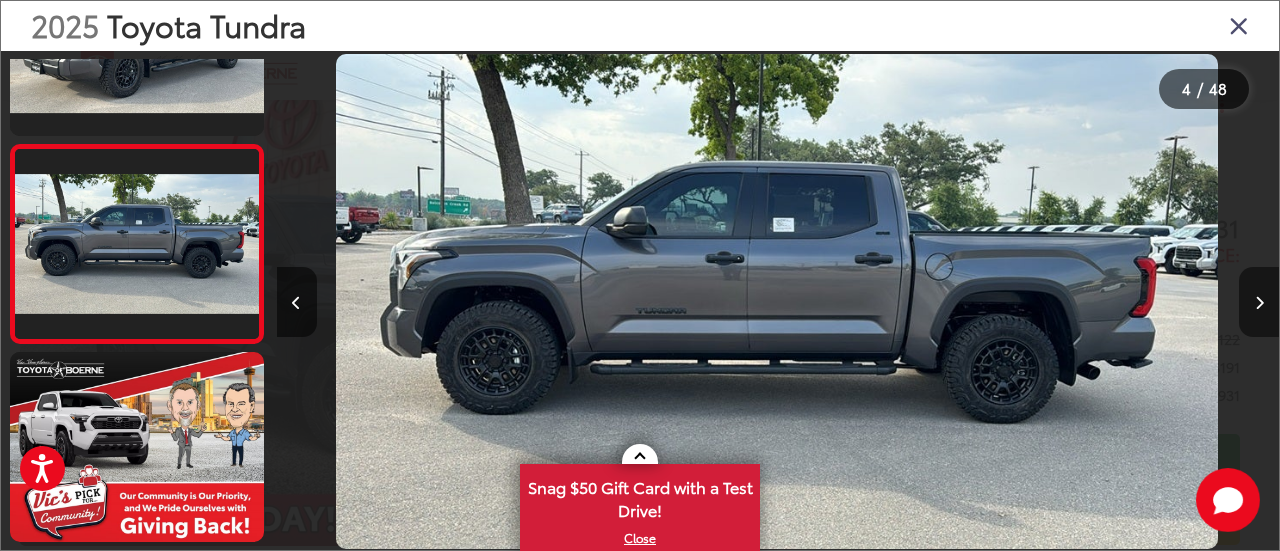 click at bounding box center [1259, 302] 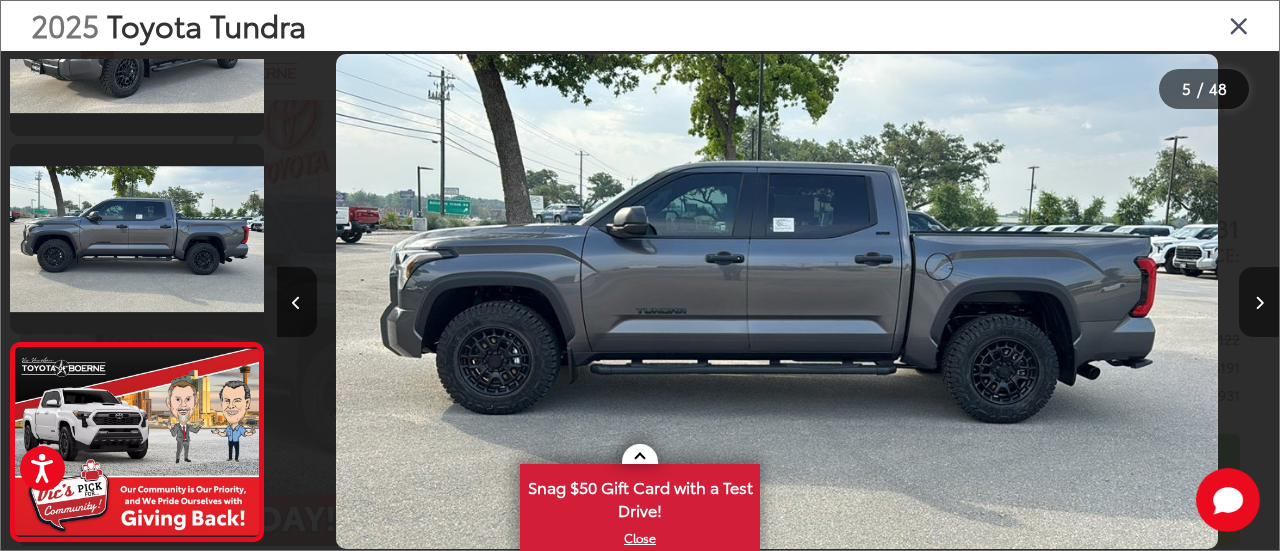 scroll, scrollTop: 0, scrollLeft: 3281, axis: horizontal 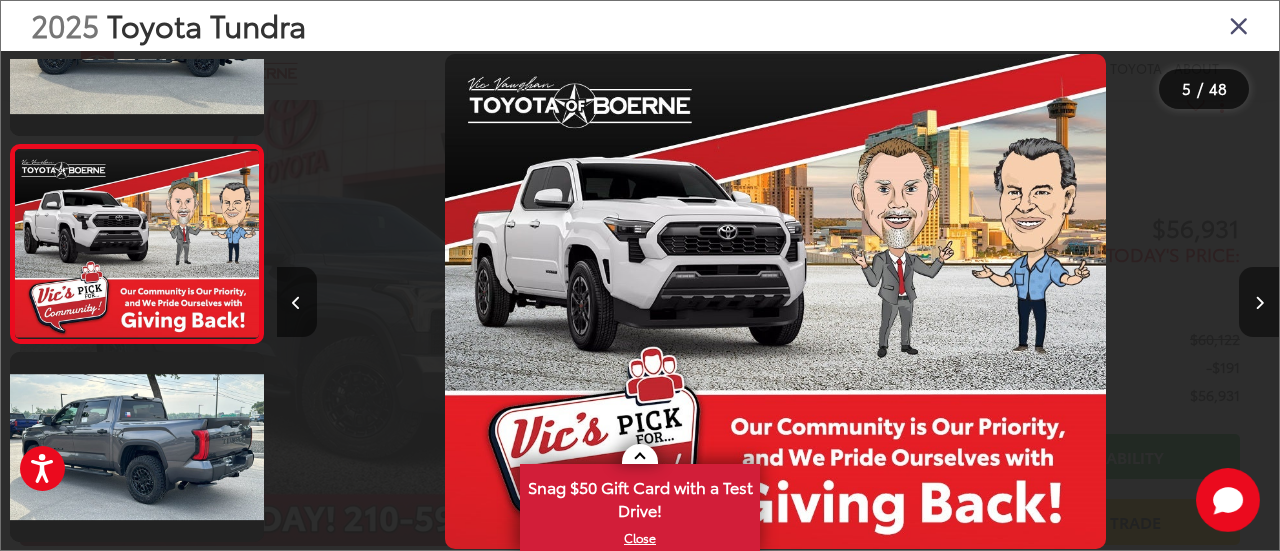 click at bounding box center [1259, 302] 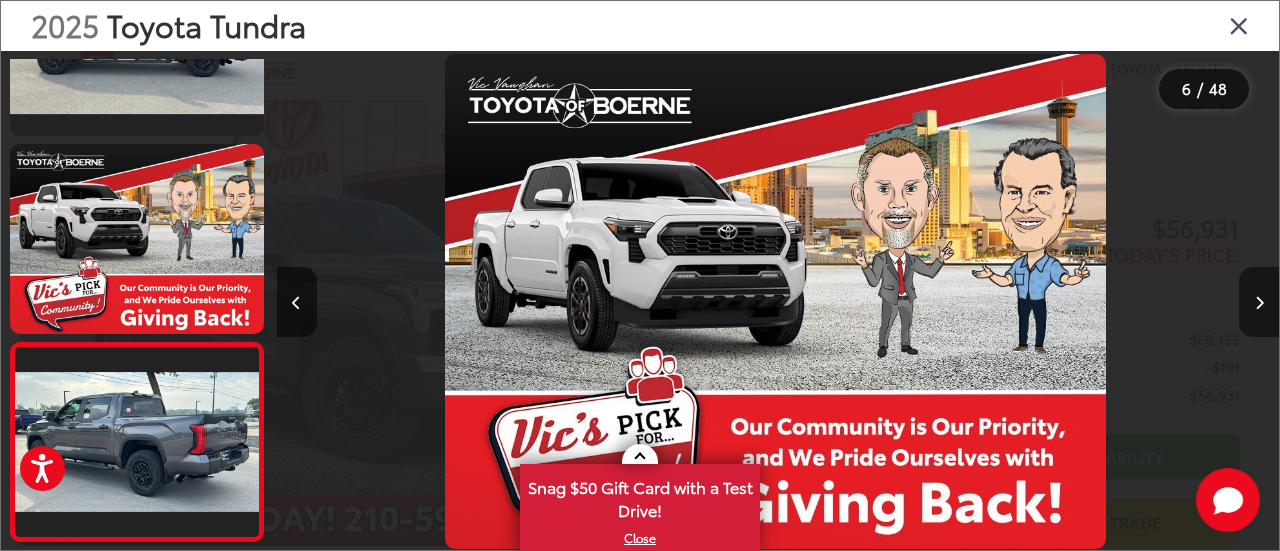 scroll, scrollTop: 0, scrollLeft: 4212, axis: horizontal 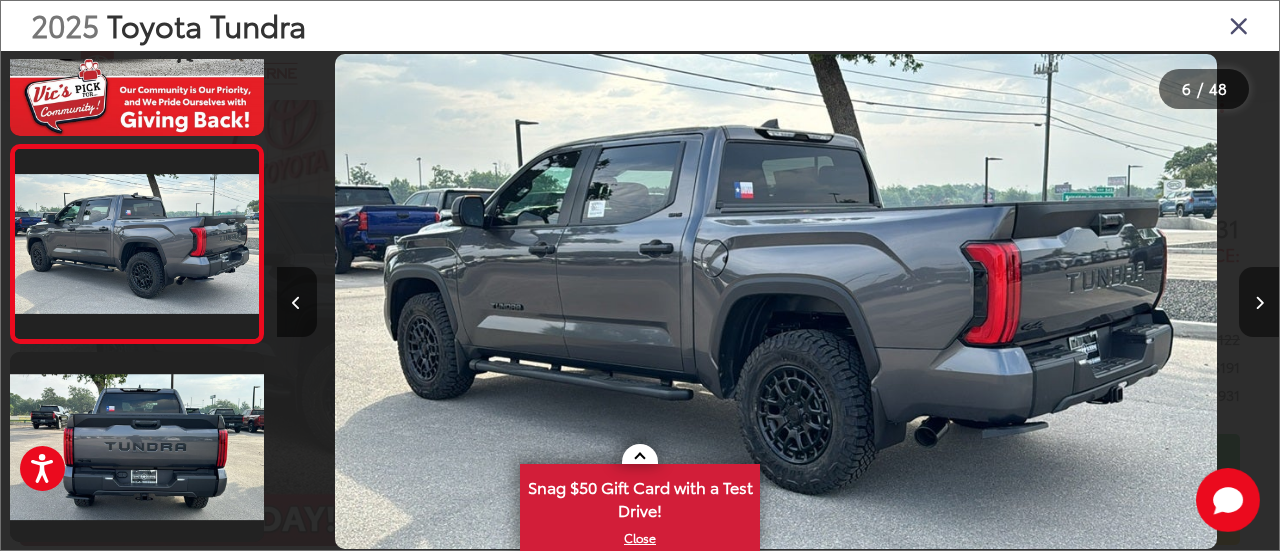 click at bounding box center [1259, 302] 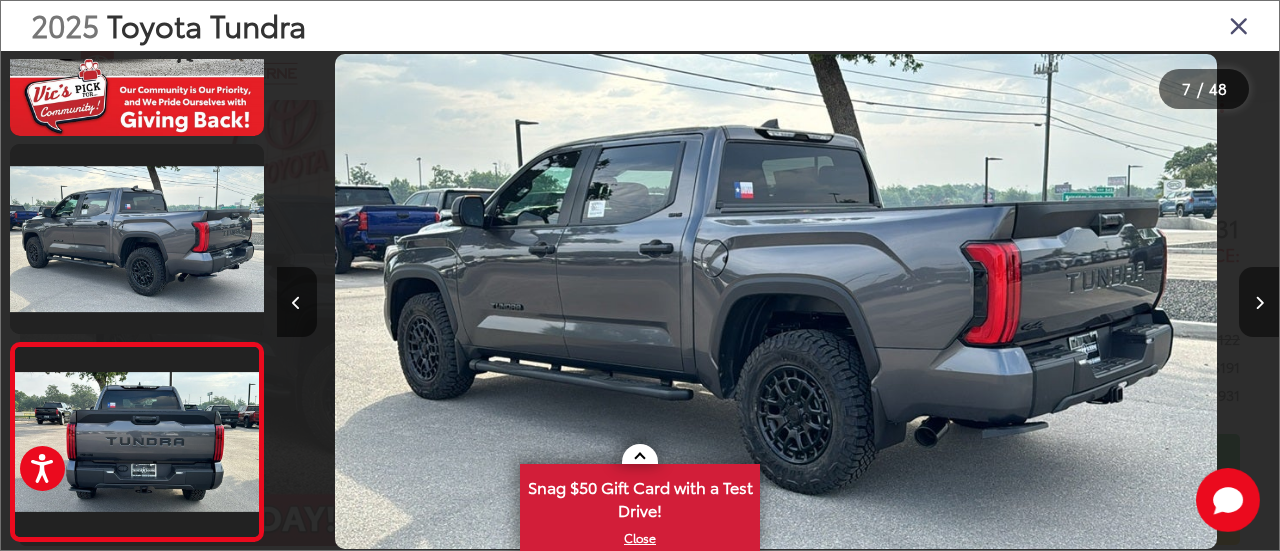 scroll, scrollTop: 0, scrollLeft: 5287, axis: horizontal 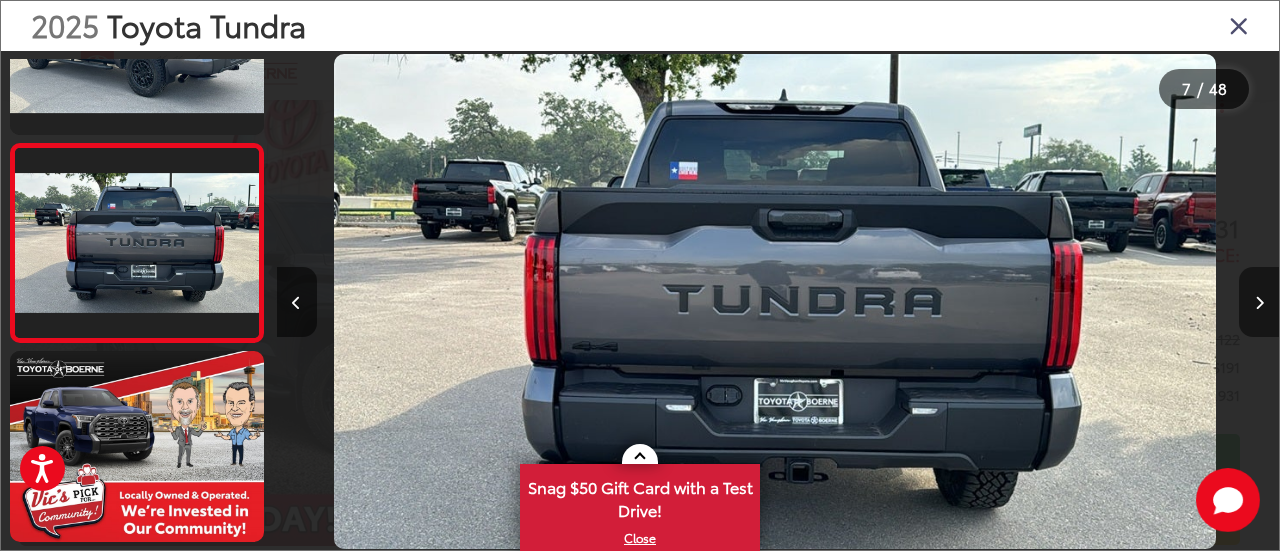click at bounding box center [1259, 302] 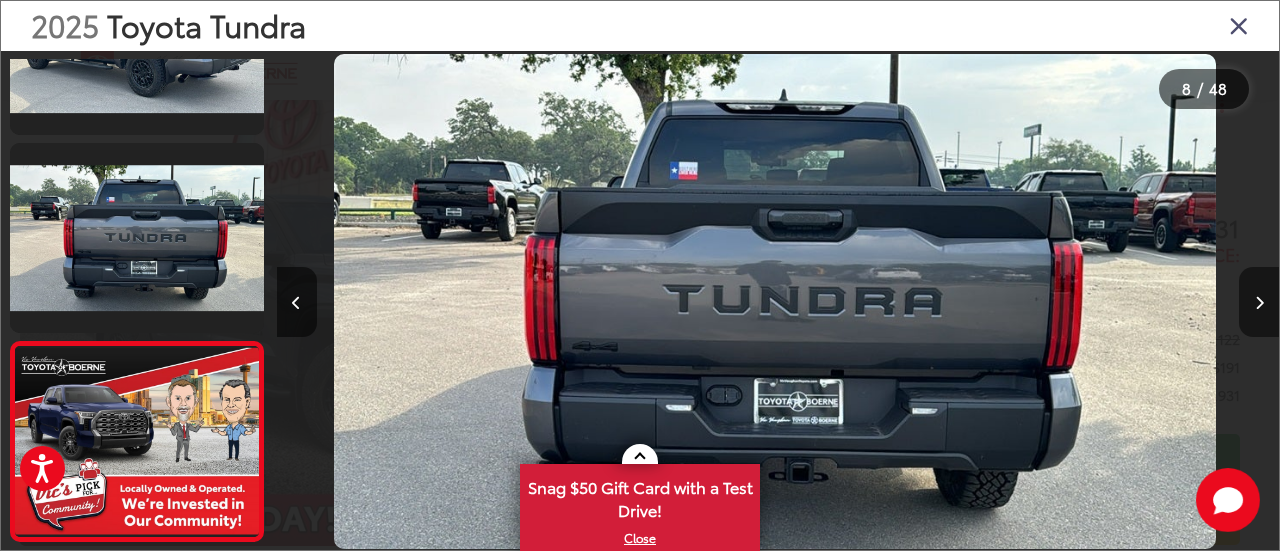 scroll, scrollTop: 0, scrollLeft: 6290, axis: horizontal 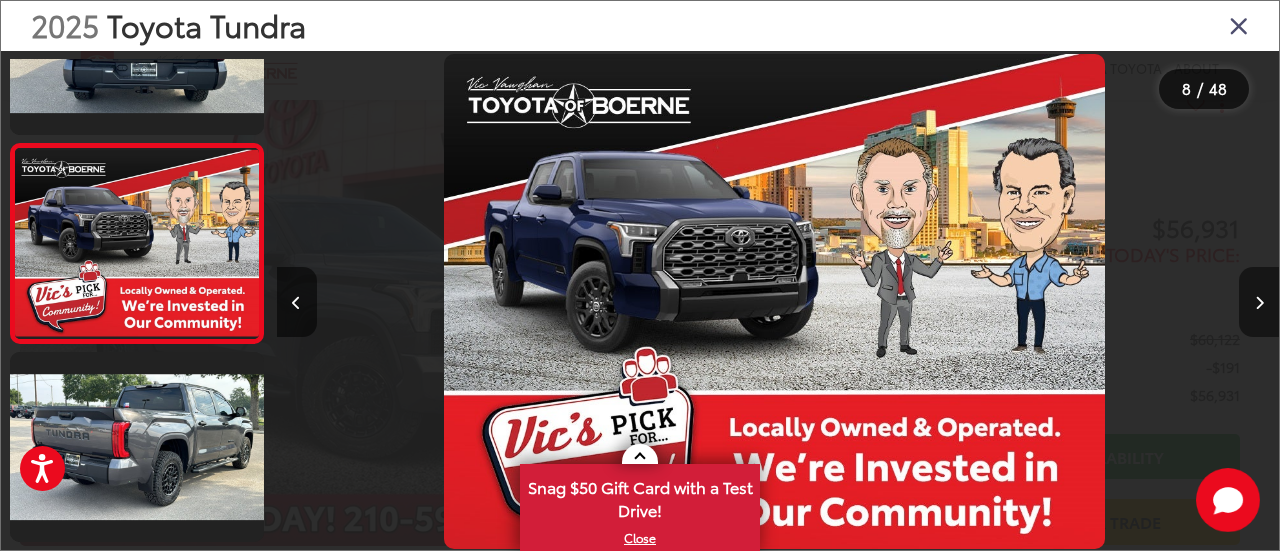 click at bounding box center (1259, 302) 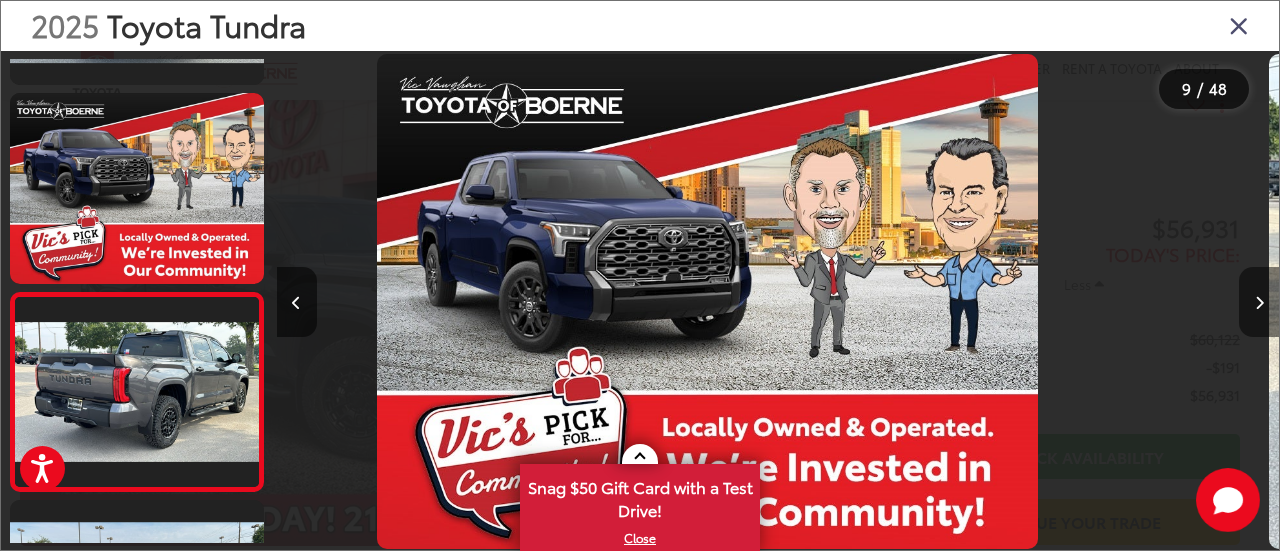 scroll 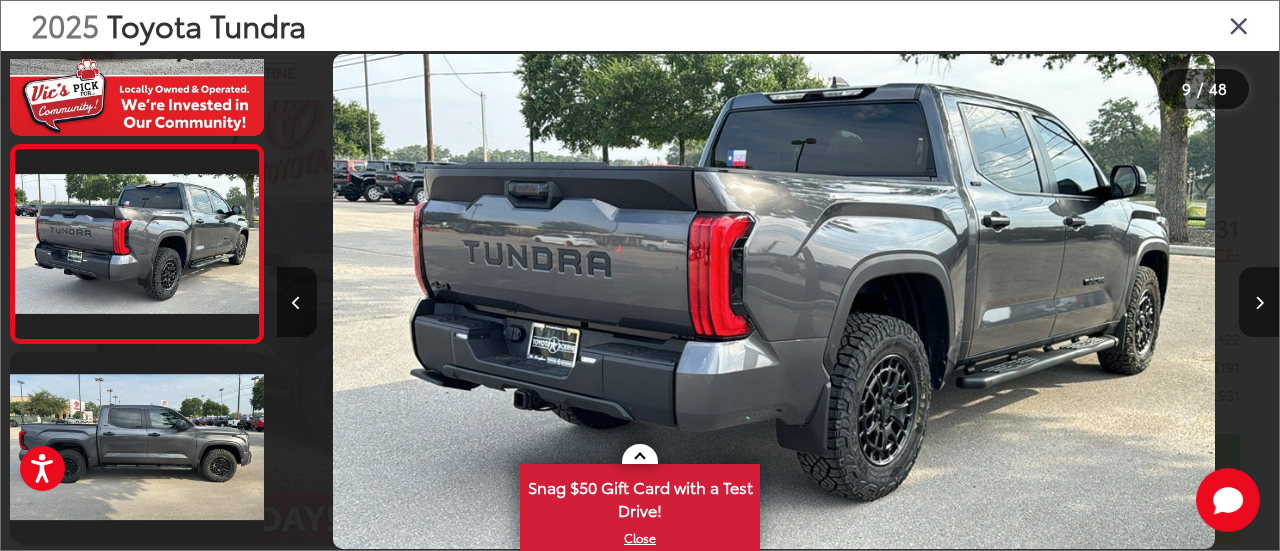 click at bounding box center [1259, 302] 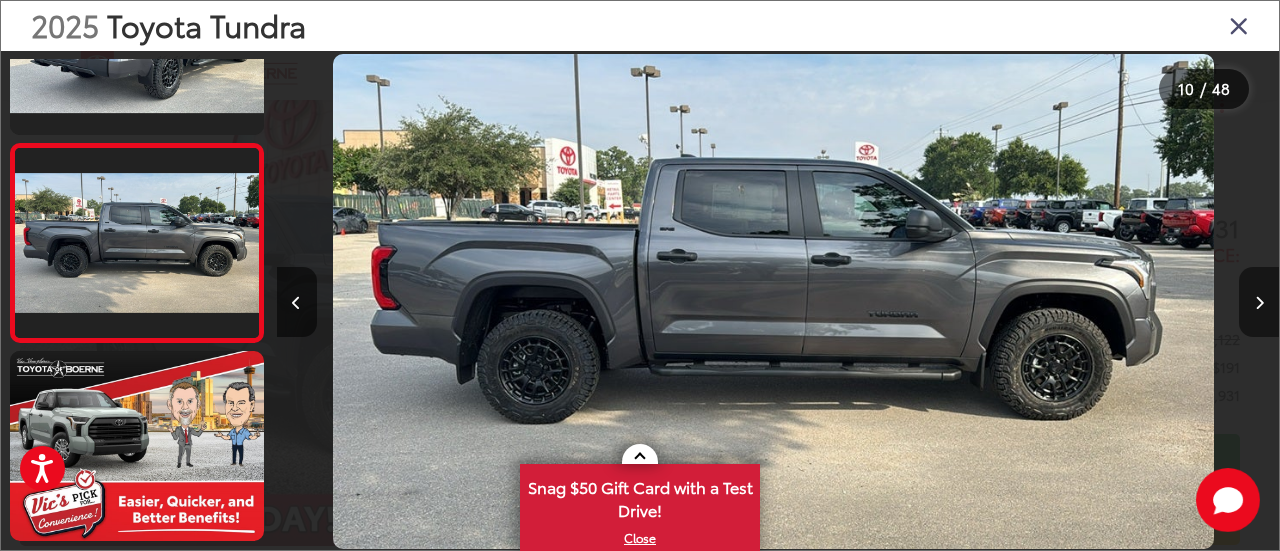 click at bounding box center [1259, 302] 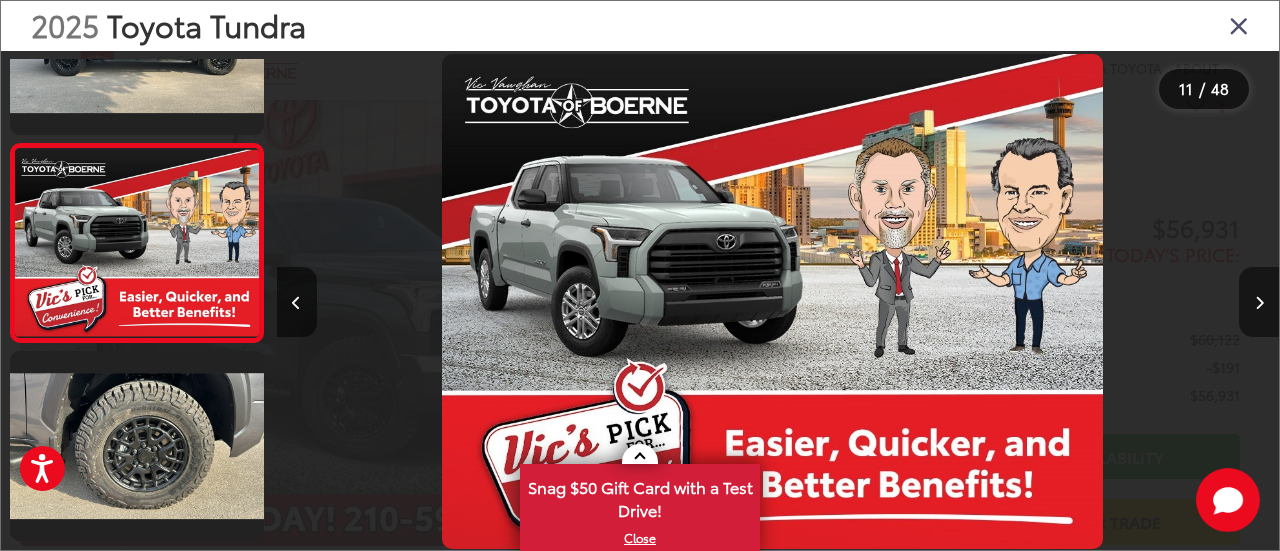 click at bounding box center [1259, 302] 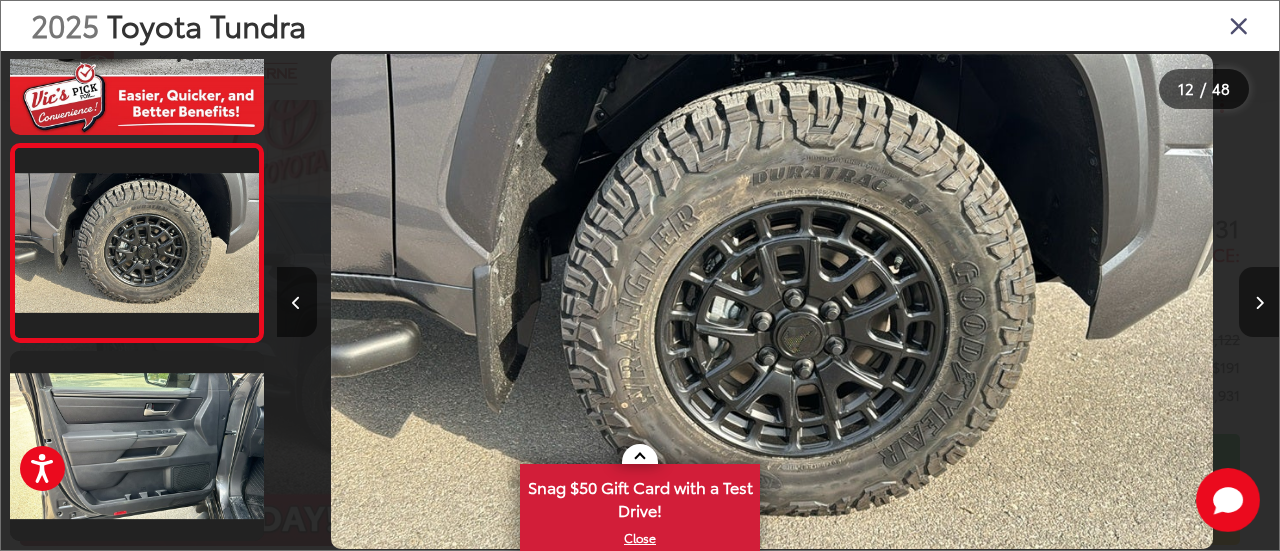 click at bounding box center (1259, 302) 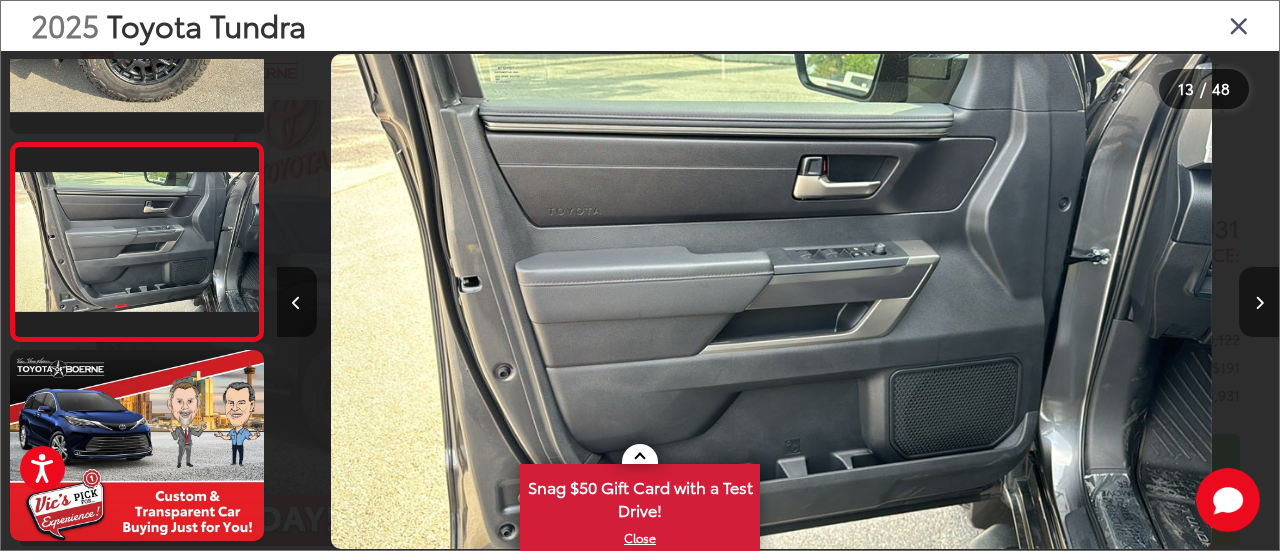 click at bounding box center [1259, 302] 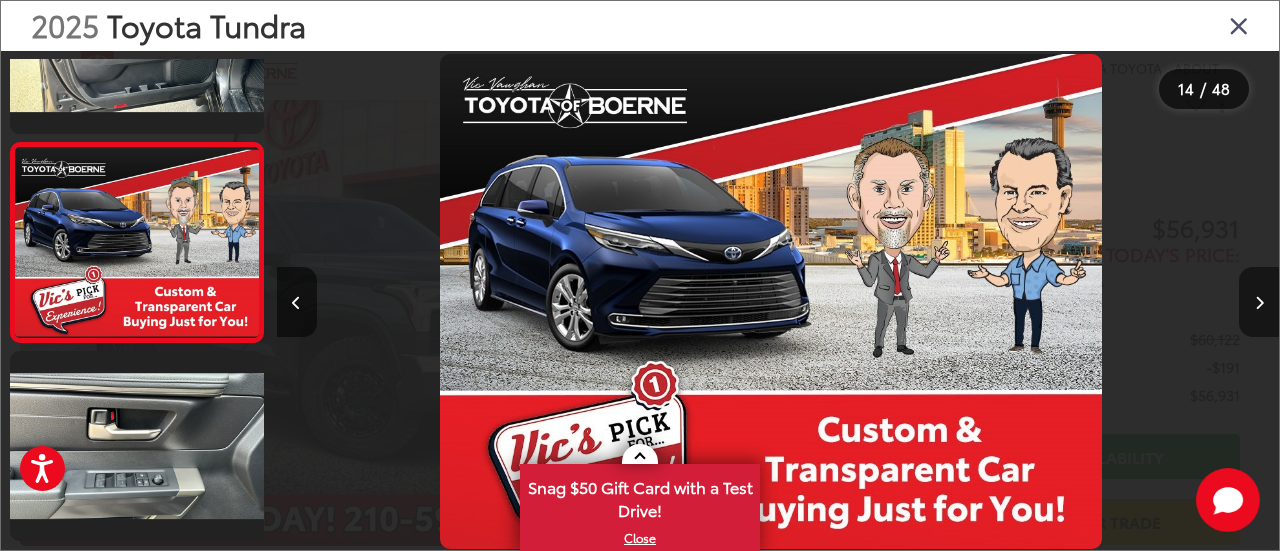 click at bounding box center (1259, 302) 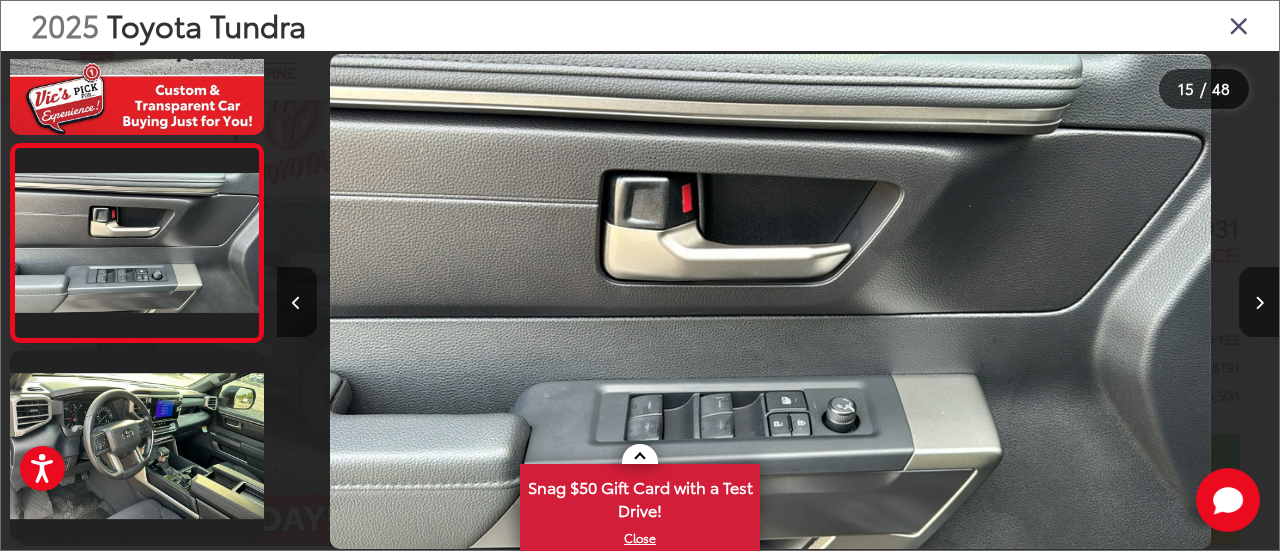 click at bounding box center (1259, 302) 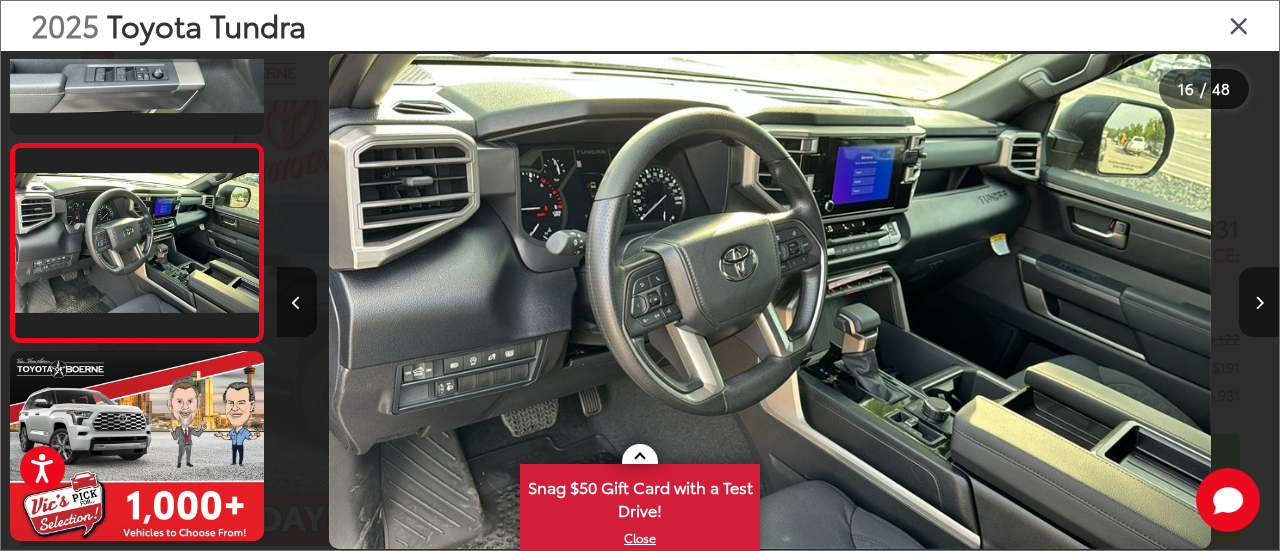click at bounding box center [1259, 302] 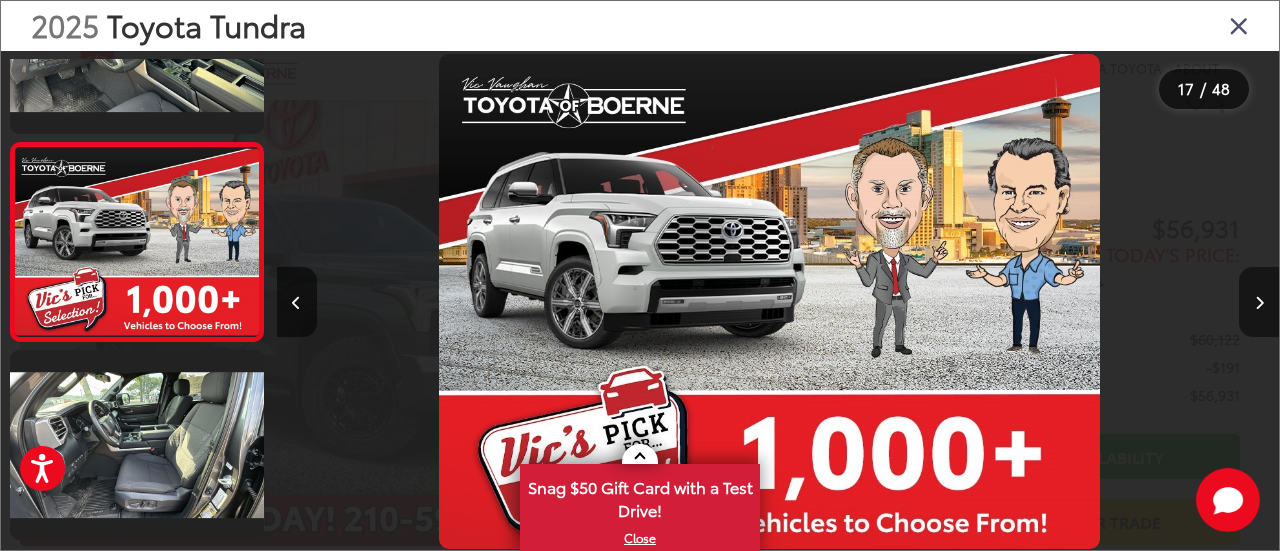 click at bounding box center [1259, 302] 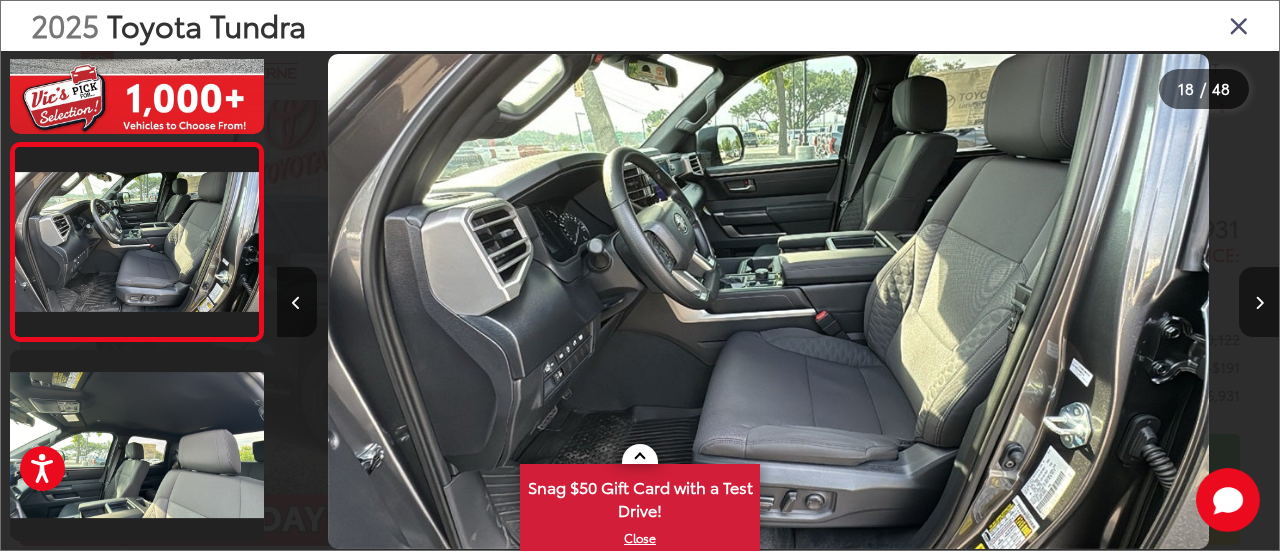 click at bounding box center (1259, 302) 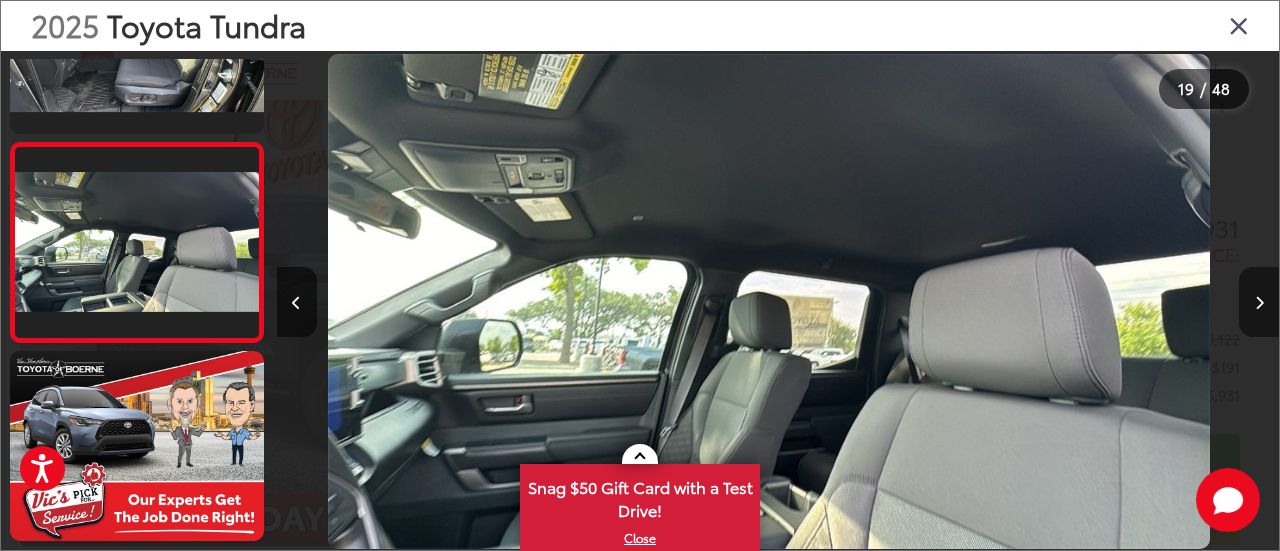 click at bounding box center [1259, 302] 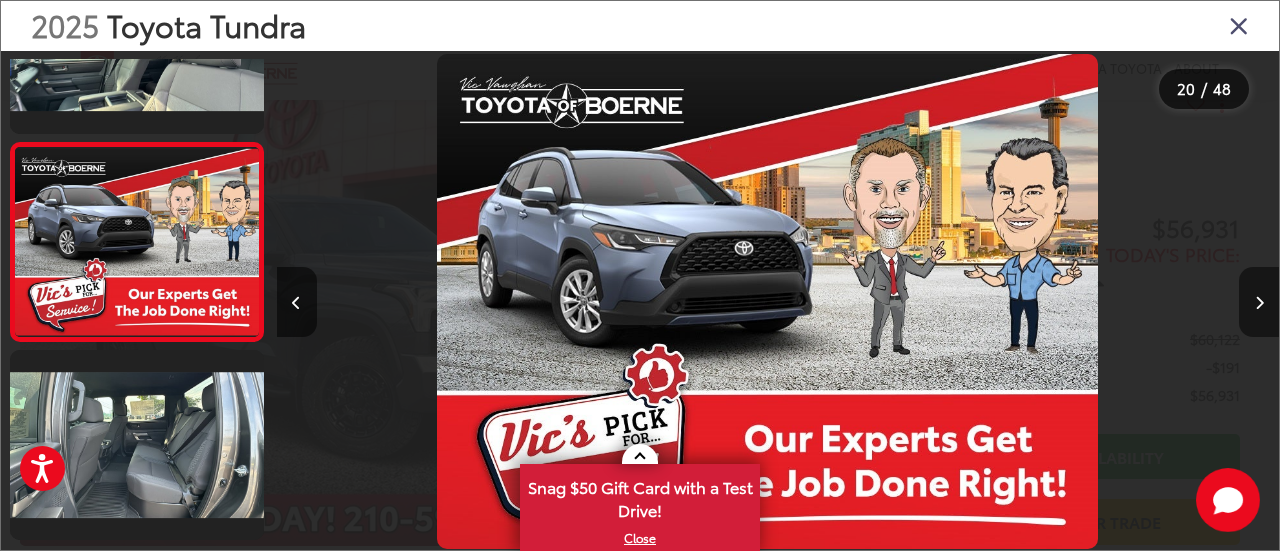 click at bounding box center [1259, 302] 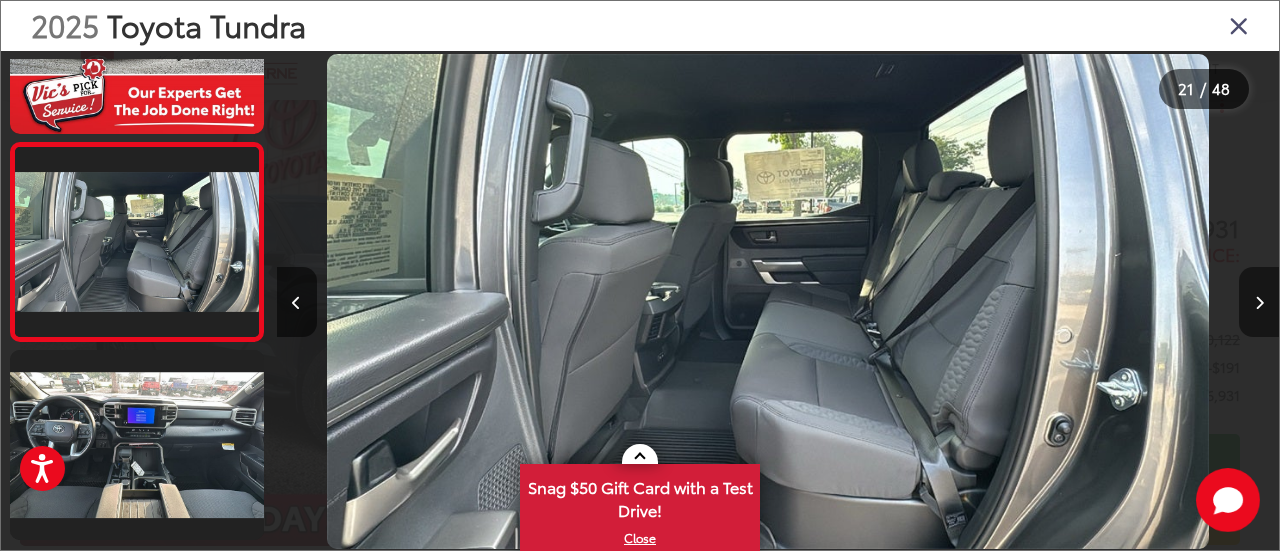 click at bounding box center (1259, 302) 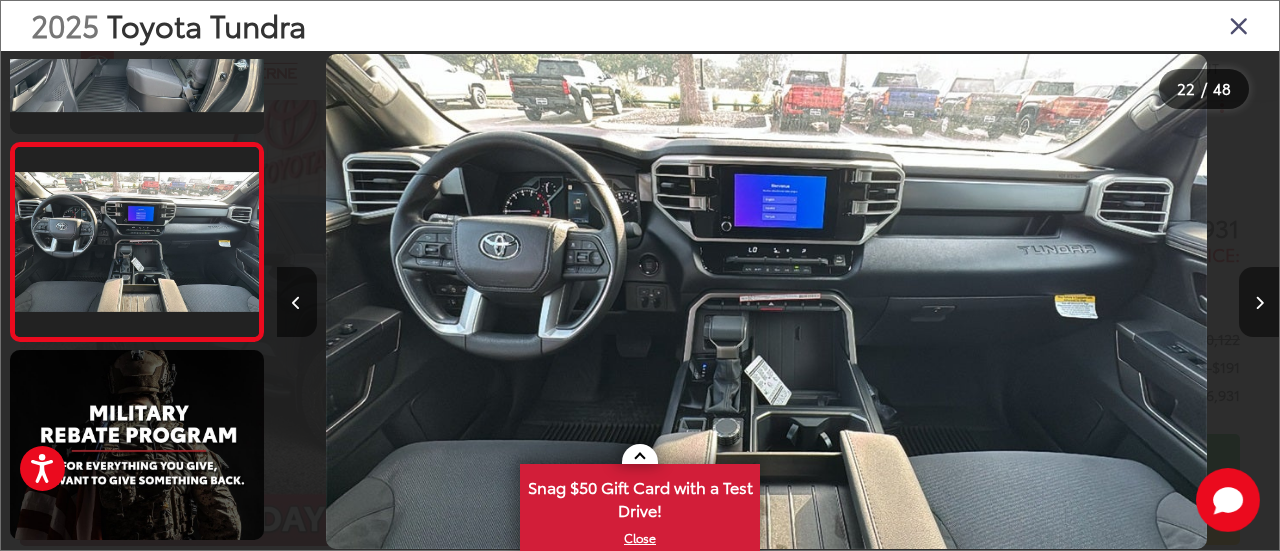 click at bounding box center (1259, 302) 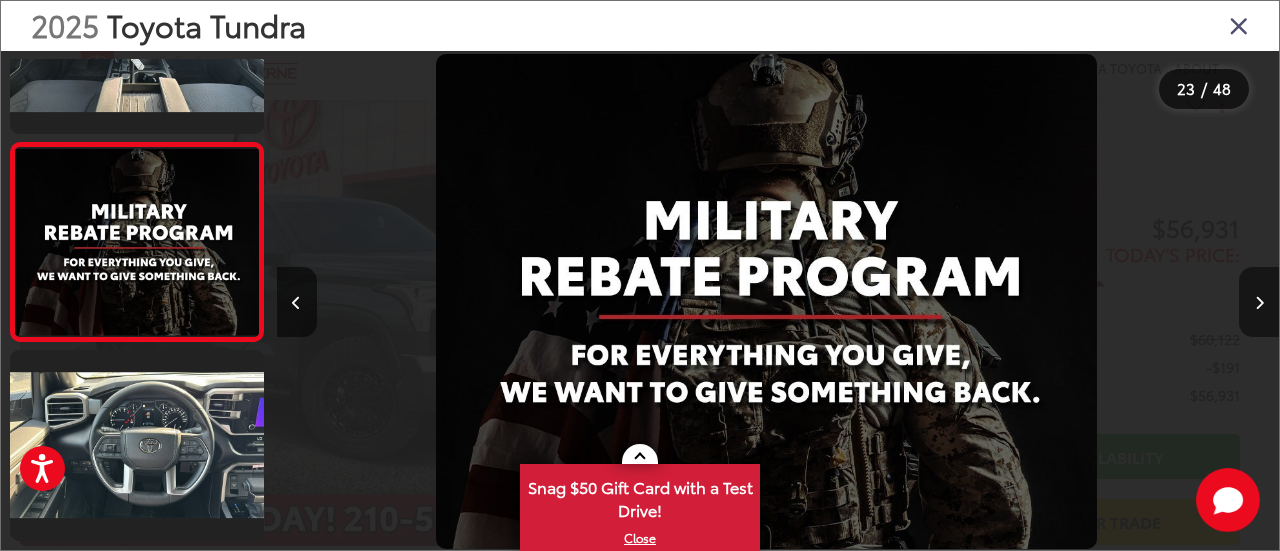 click at bounding box center [1259, 302] 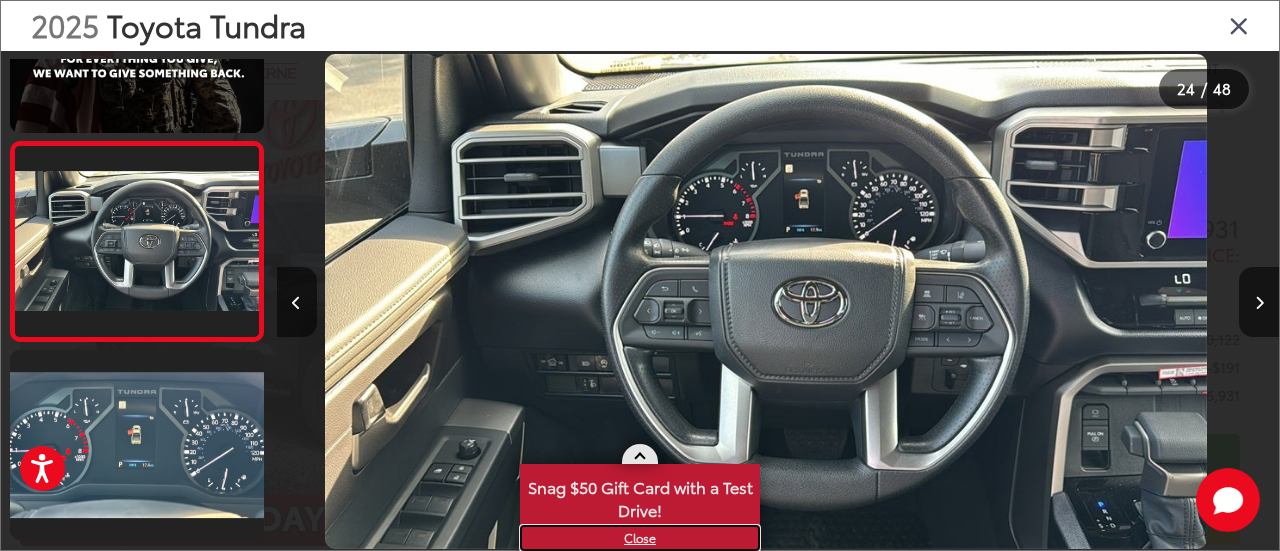 click on "X" at bounding box center [640, 538] 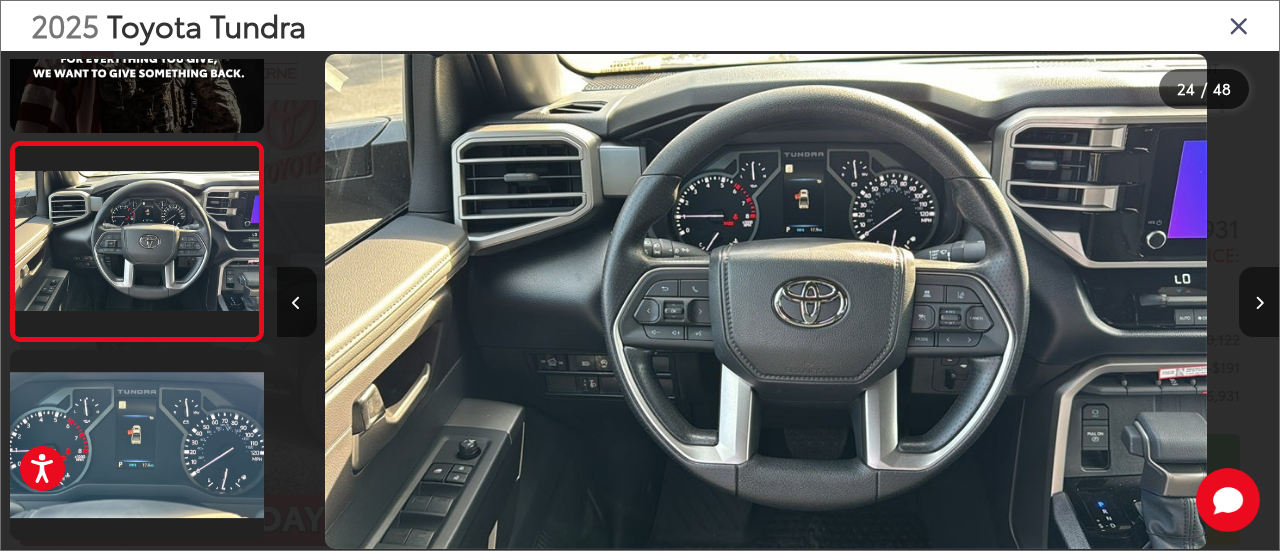click at bounding box center [1259, 302] 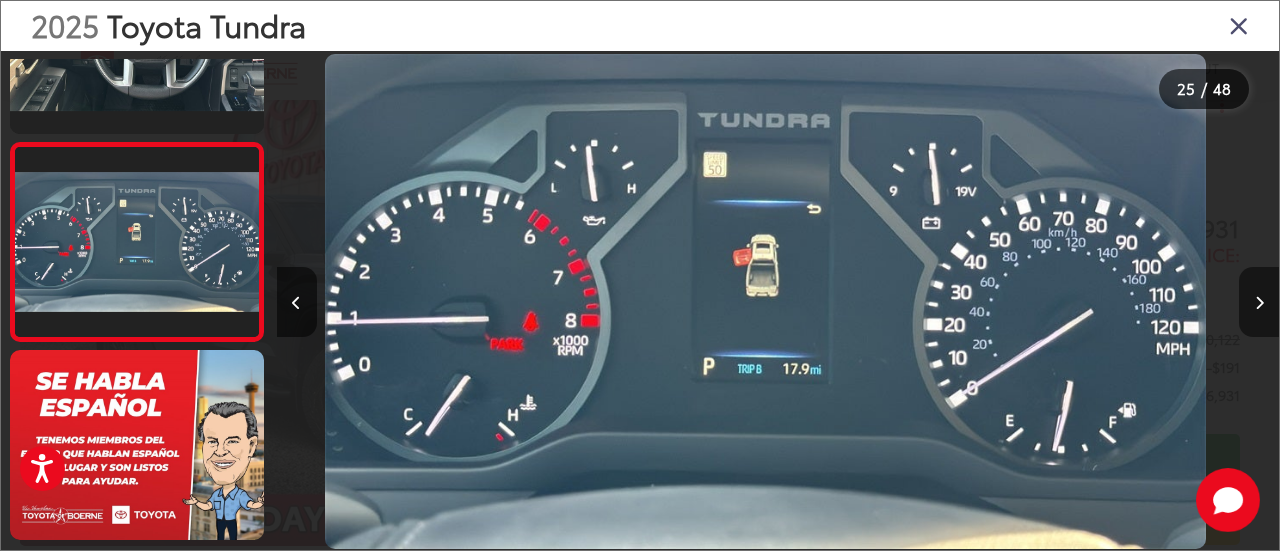 click at bounding box center [1259, 302] 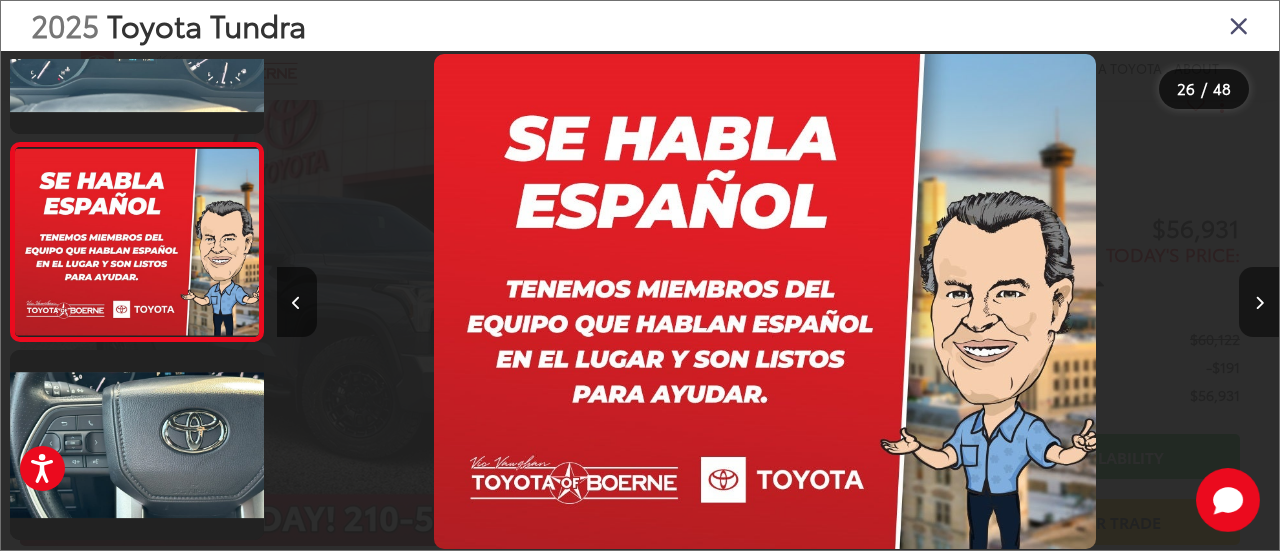 click at bounding box center (1259, 302) 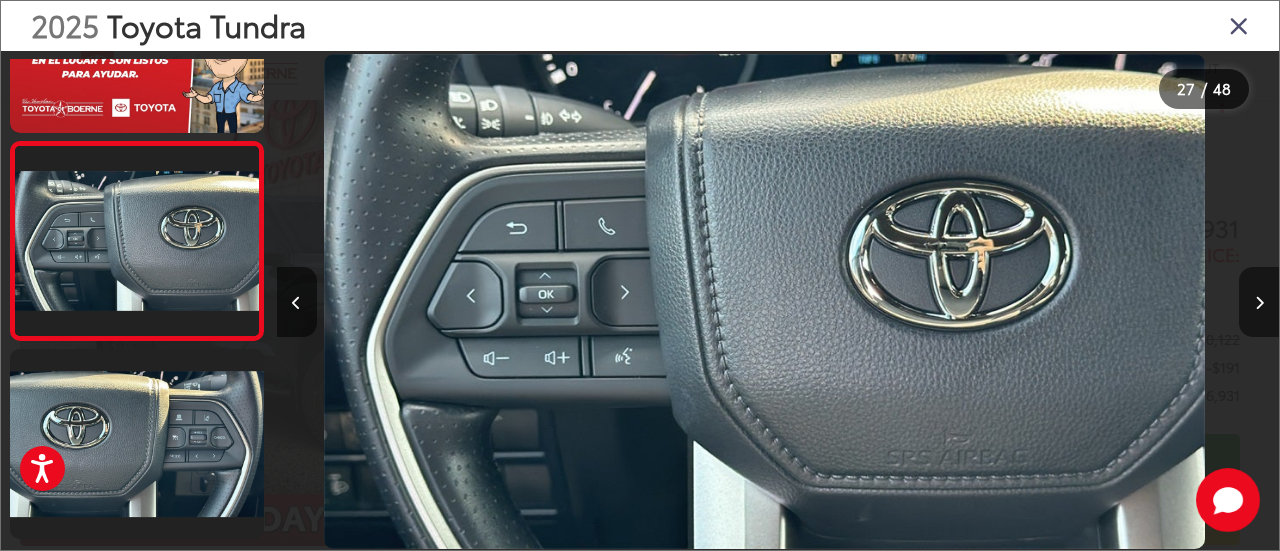 click at bounding box center (1259, 302) 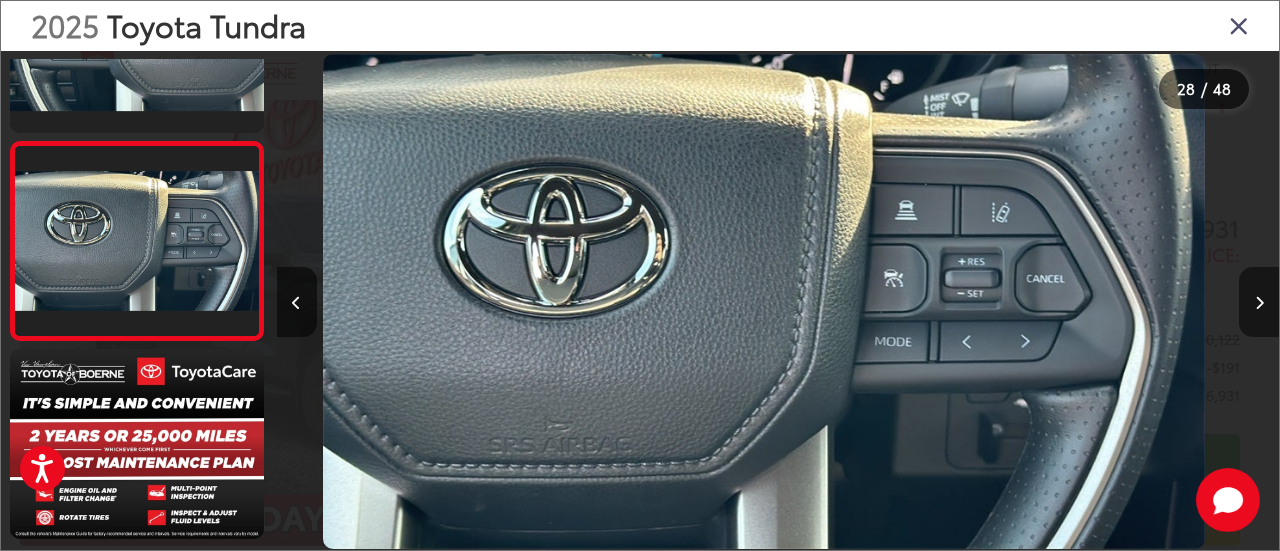 click at bounding box center (1259, 302) 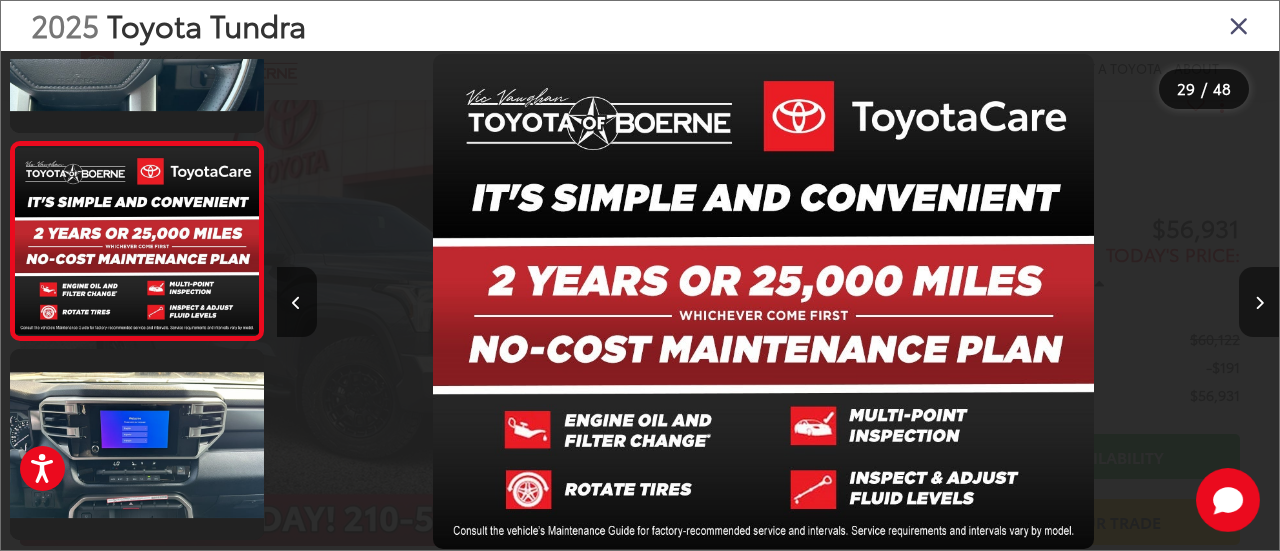 click at bounding box center (1259, 302) 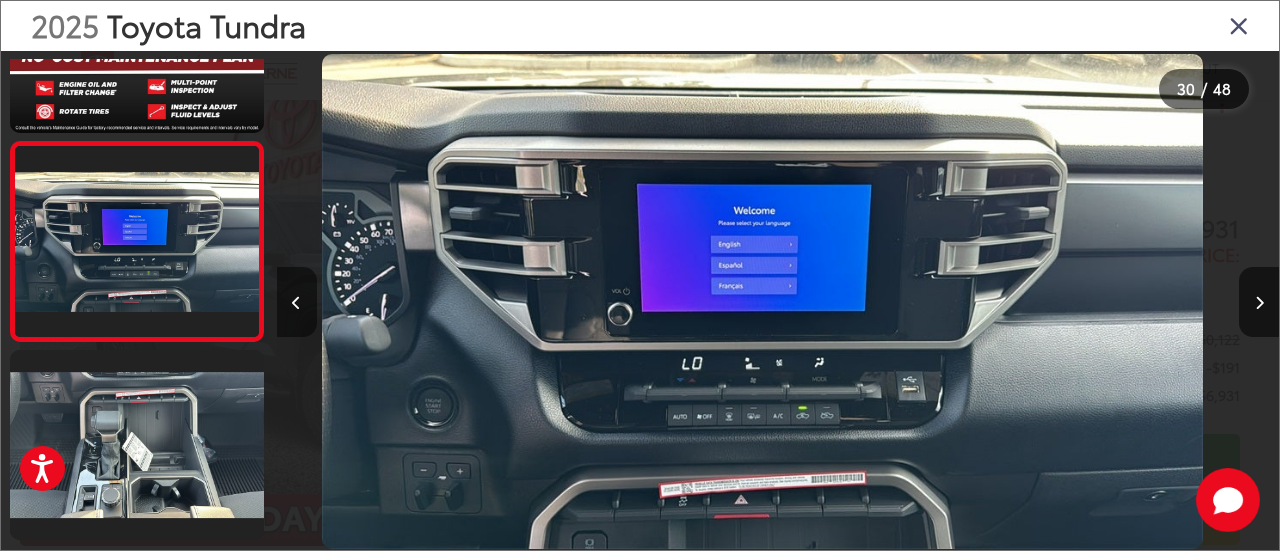 click at bounding box center (296, 303) 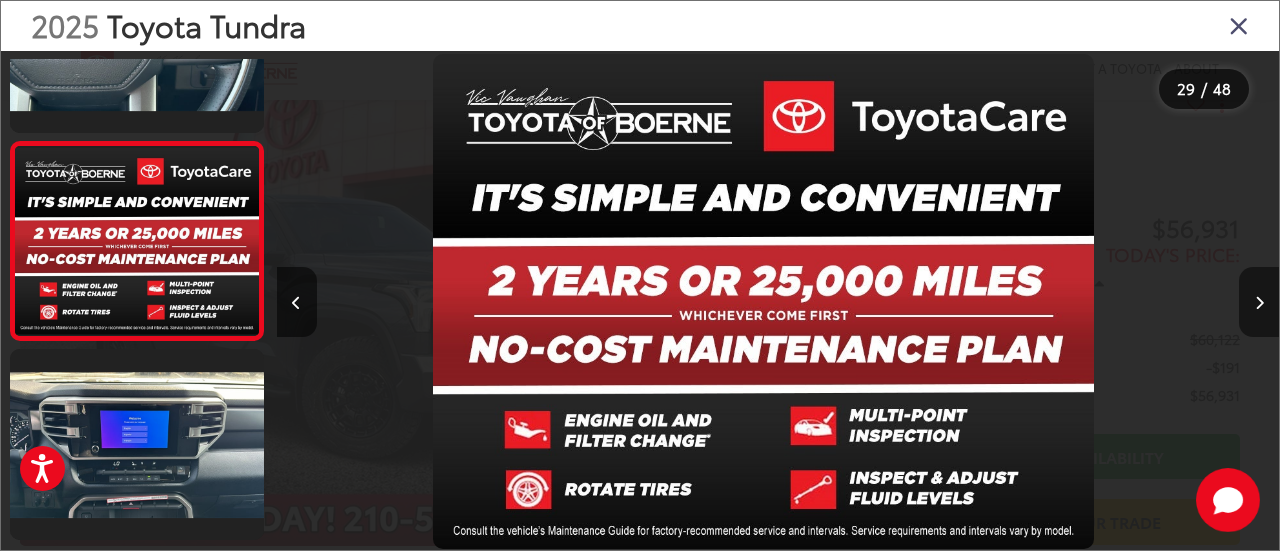 click at bounding box center (1259, 303) 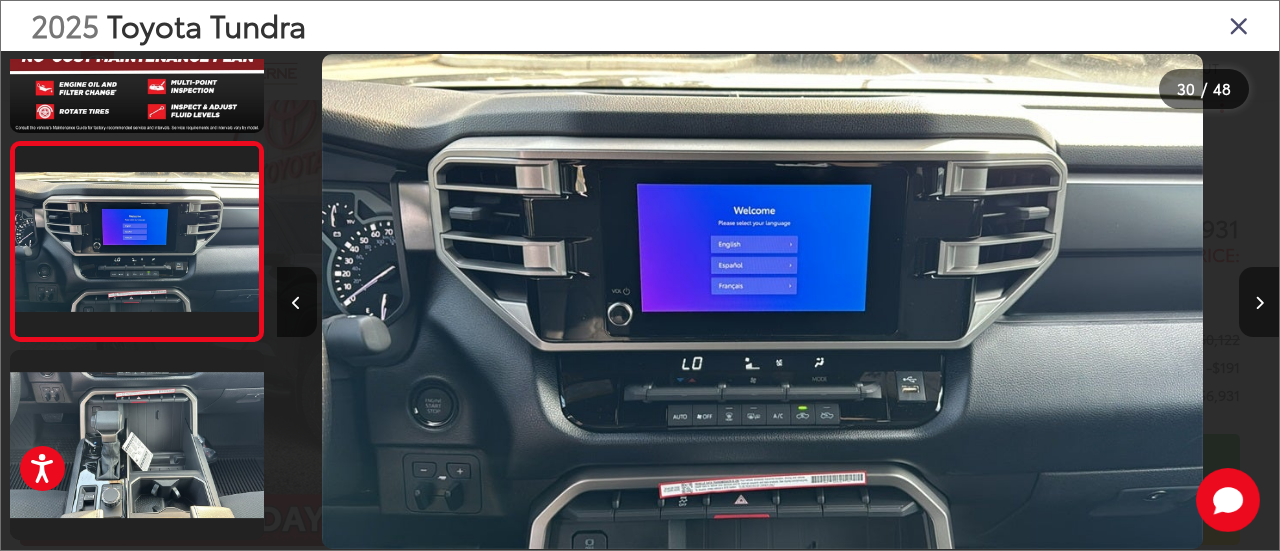 click at bounding box center (1259, 303) 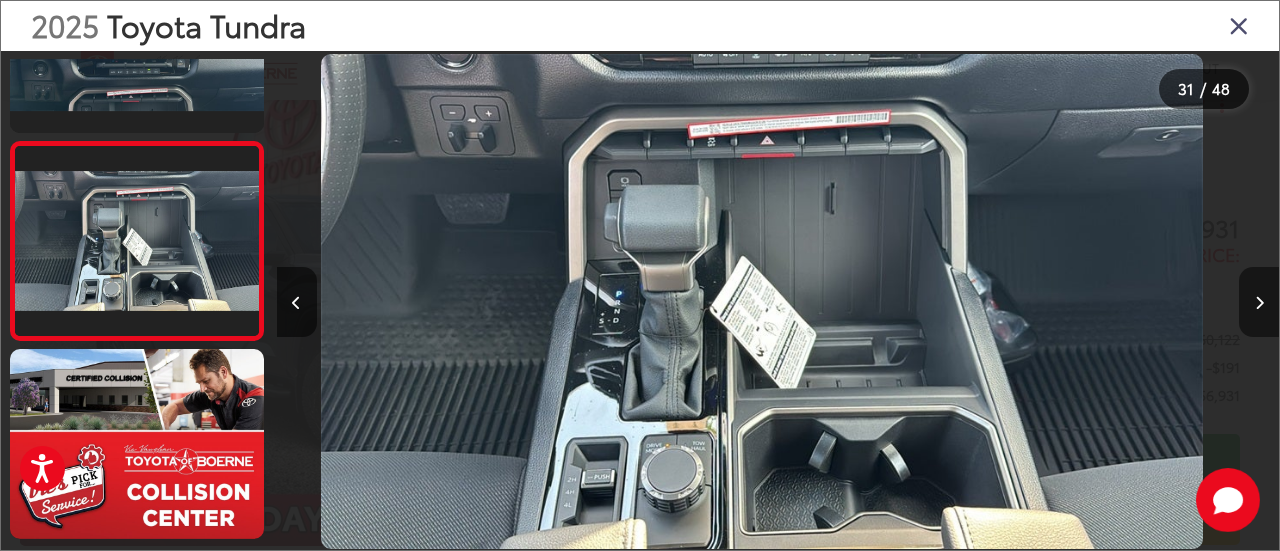 click at bounding box center [1259, 303] 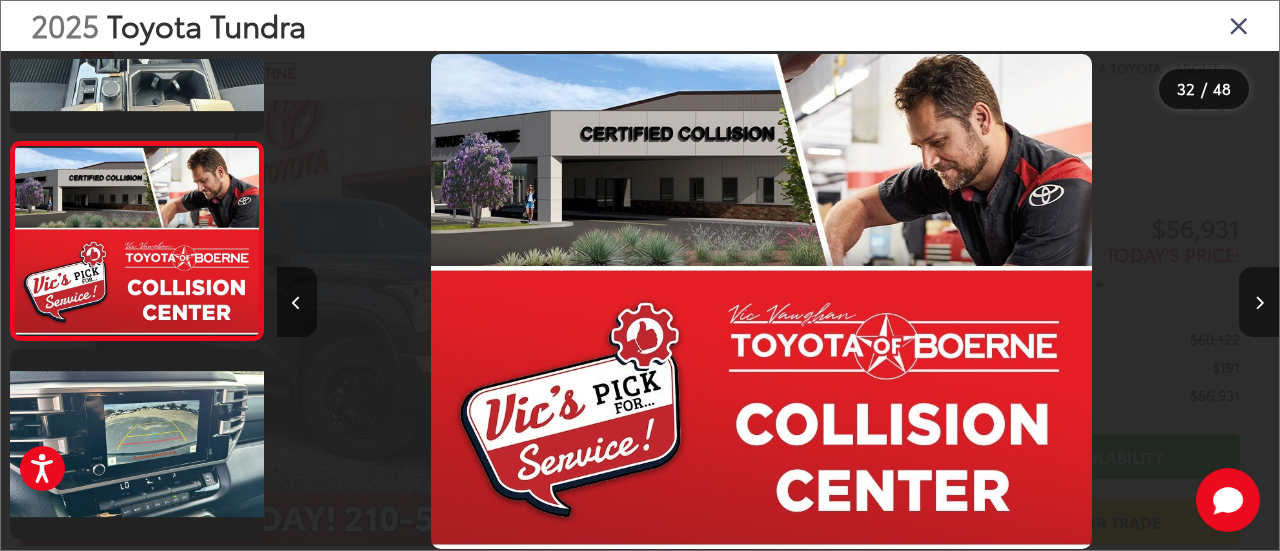 click at bounding box center (1259, 303) 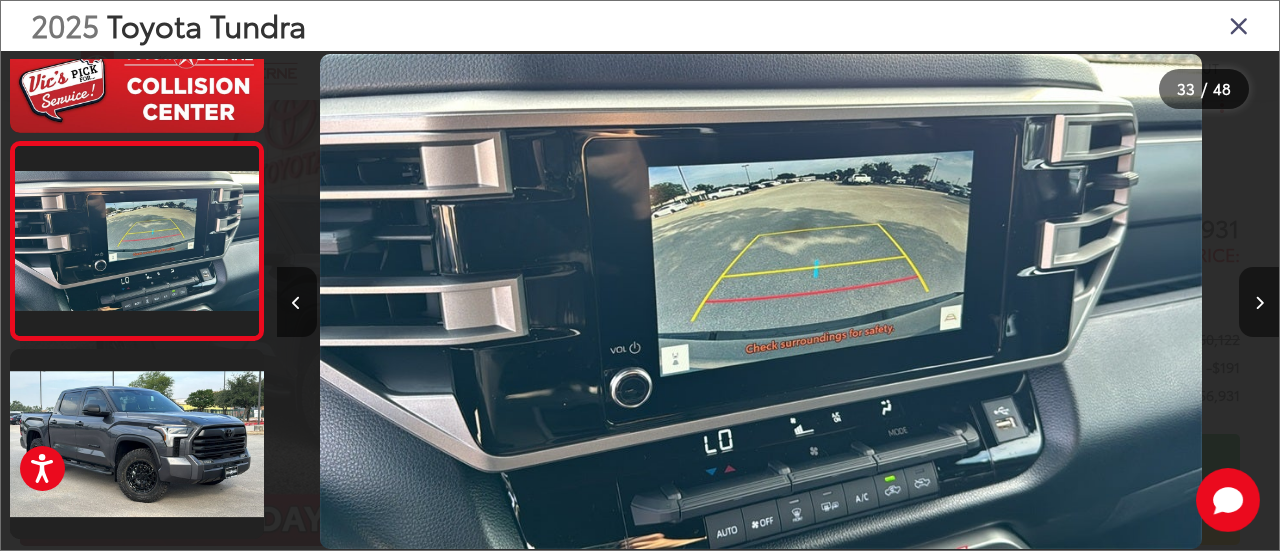 click at bounding box center (1259, 303) 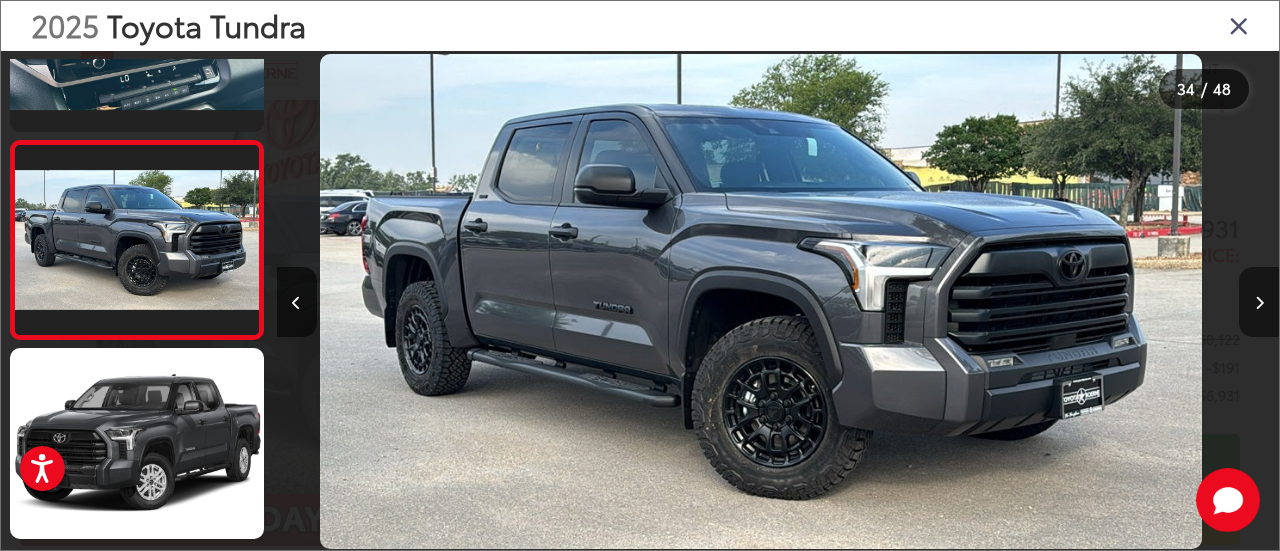 click at bounding box center [1259, 303] 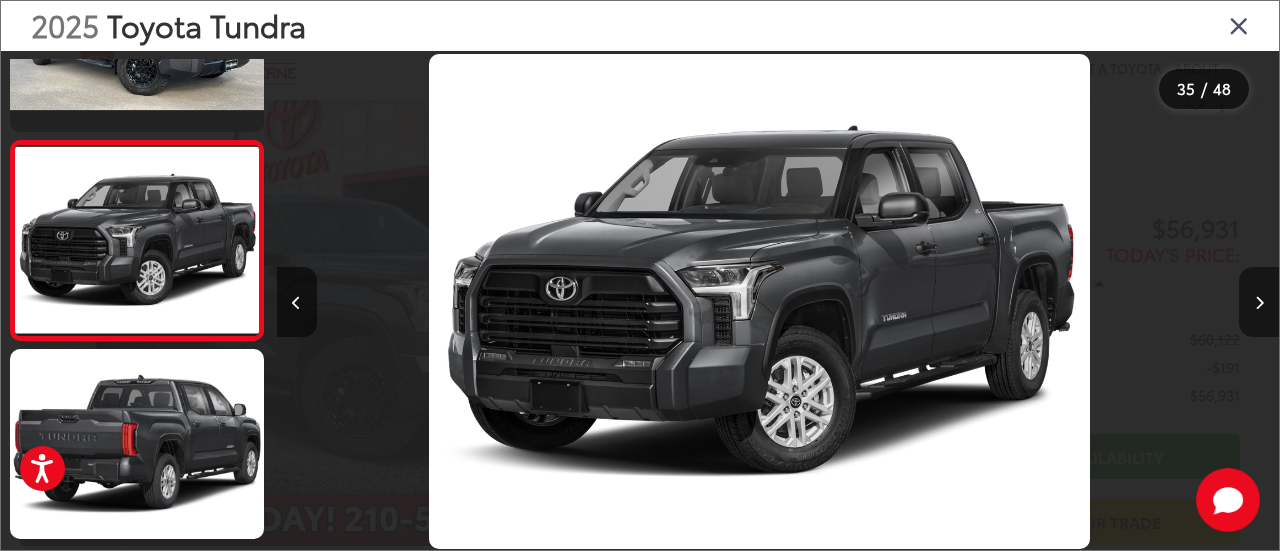 click at bounding box center (1259, 303) 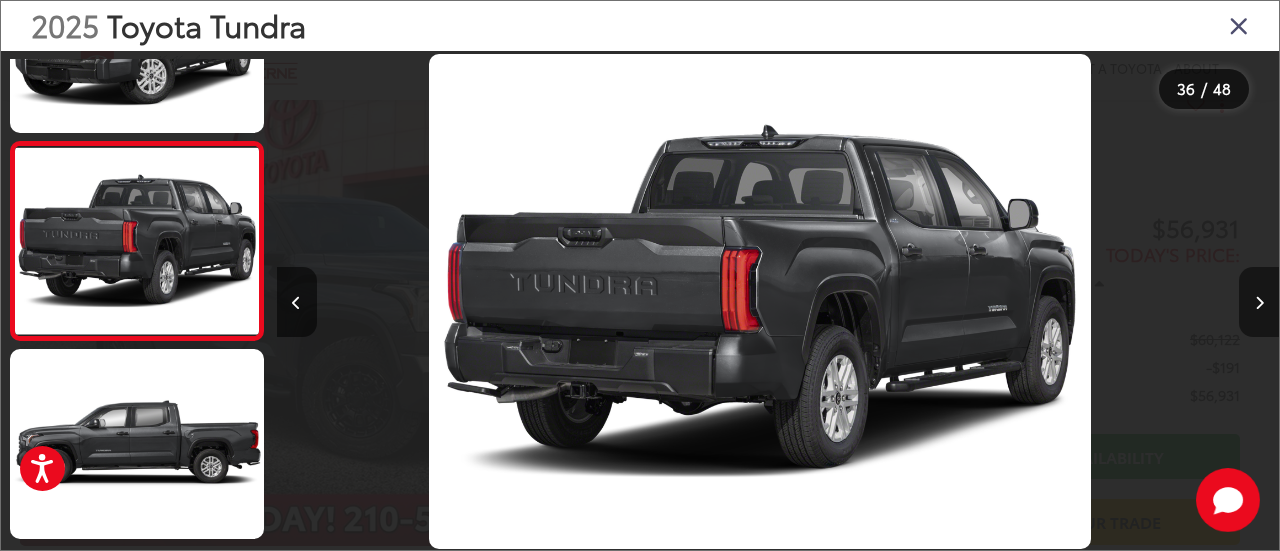 click at bounding box center (1259, 303) 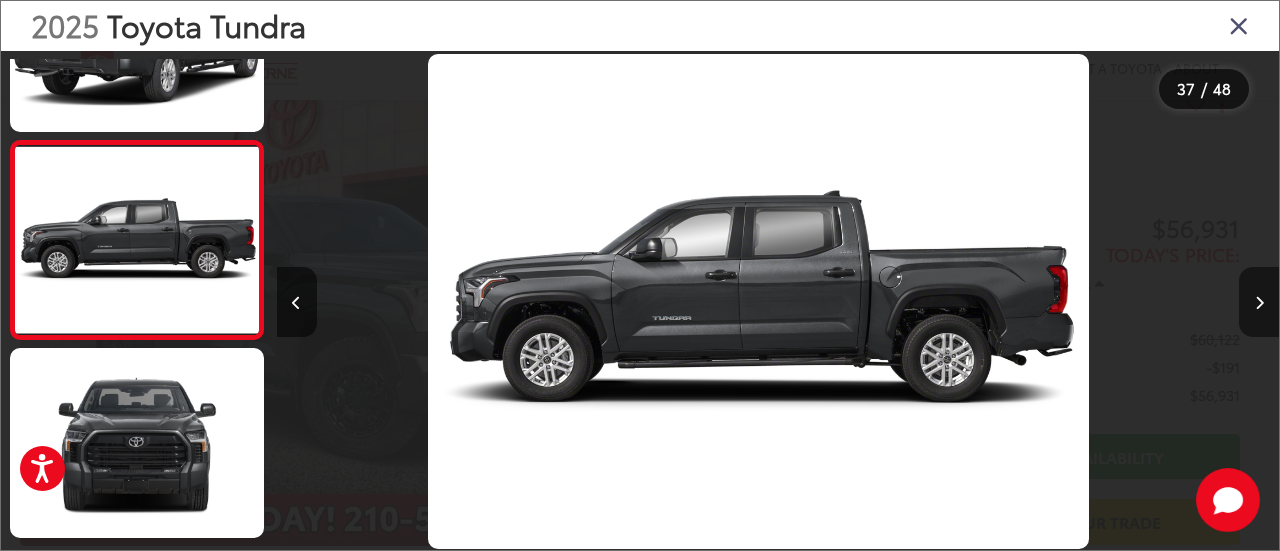 click at bounding box center [1259, 303] 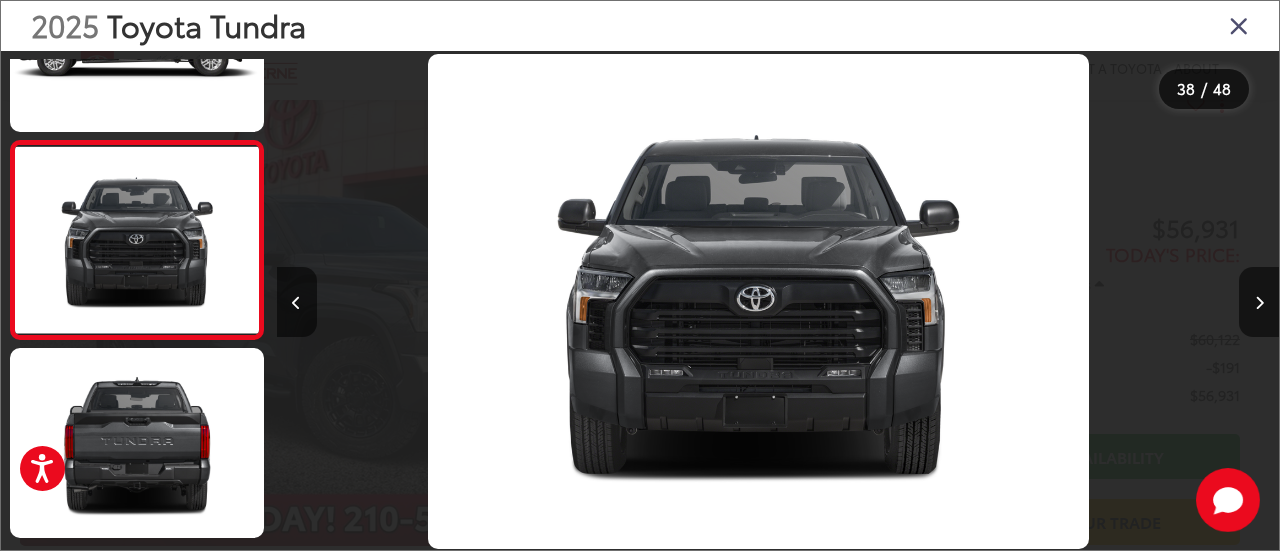 click at bounding box center (1239, 25) 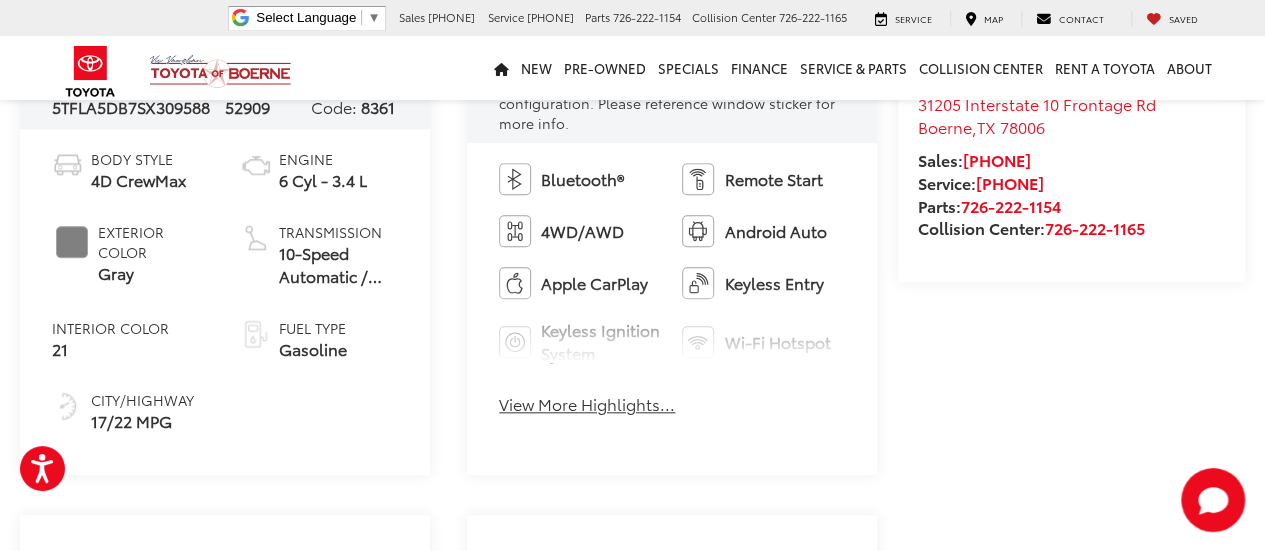 scroll, scrollTop: 748, scrollLeft: 0, axis: vertical 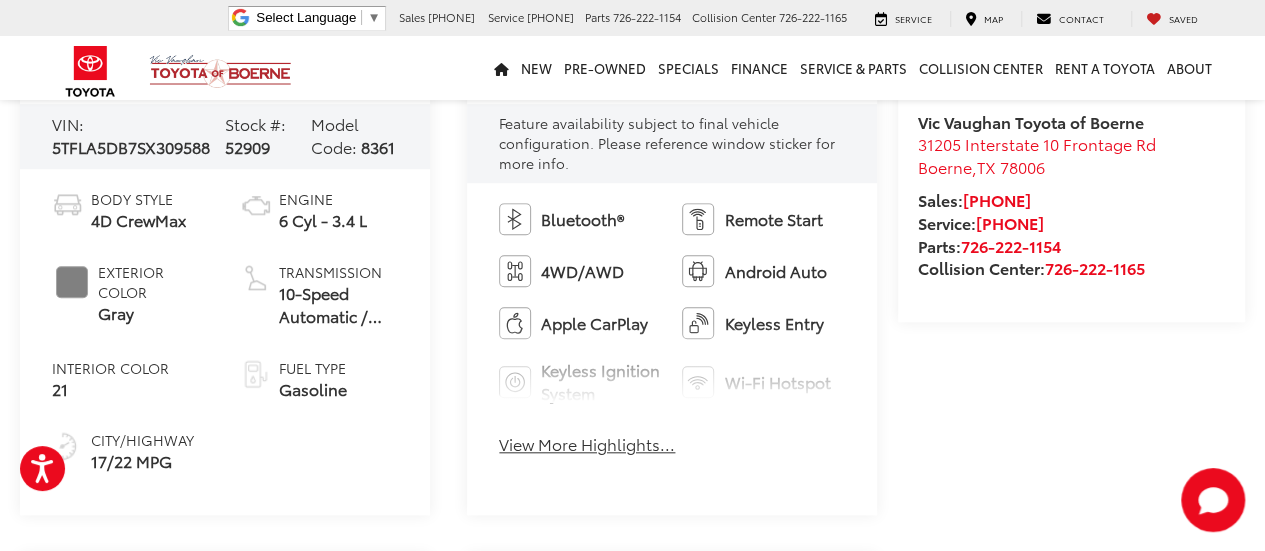 click on "View More Highlights..." at bounding box center (587, 444) 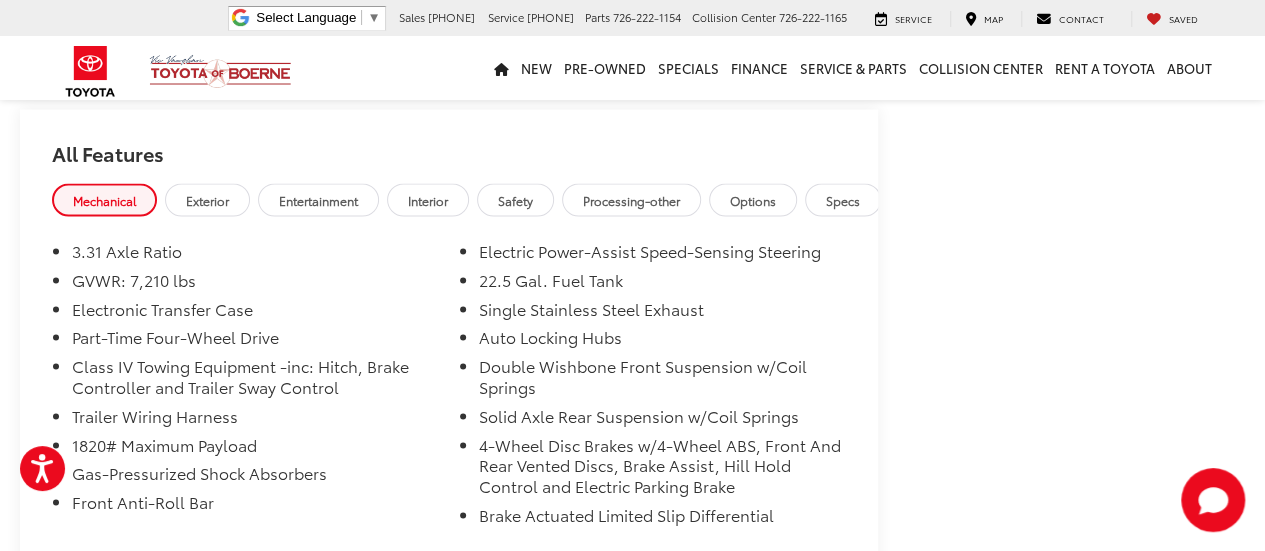 scroll, scrollTop: 1800, scrollLeft: 0, axis: vertical 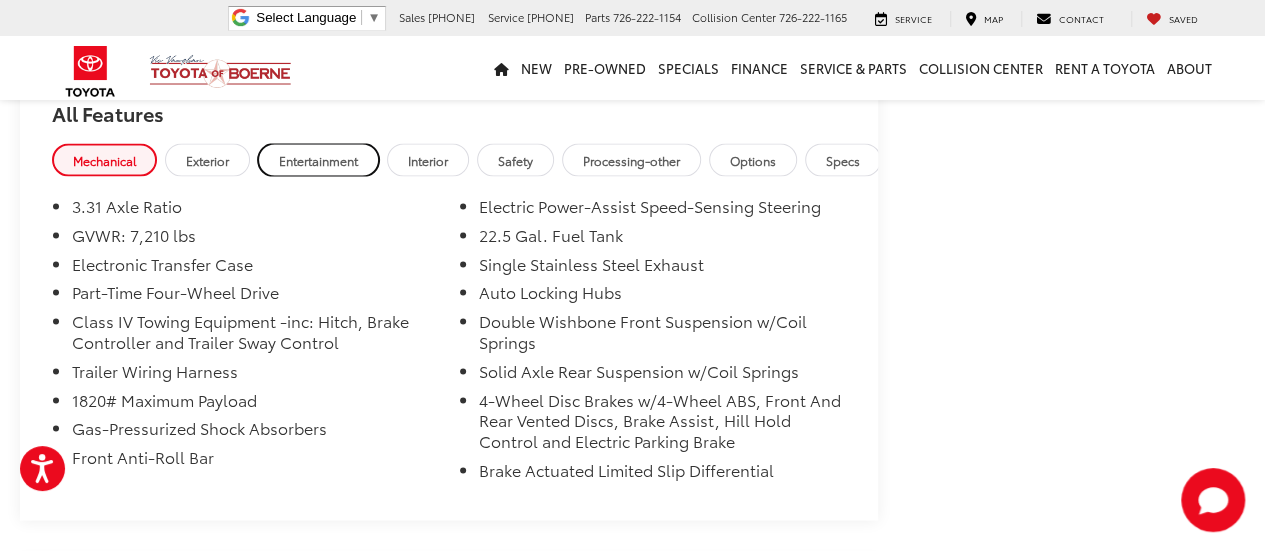 click on "Entertainment" at bounding box center [318, 159] 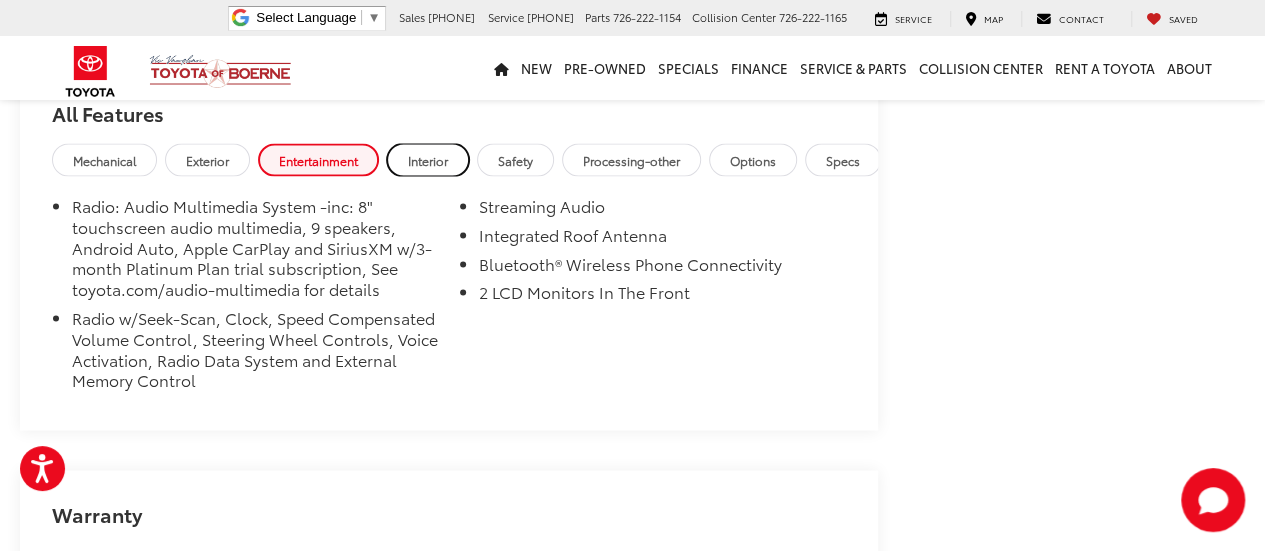 click on "Interior" at bounding box center [428, 159] 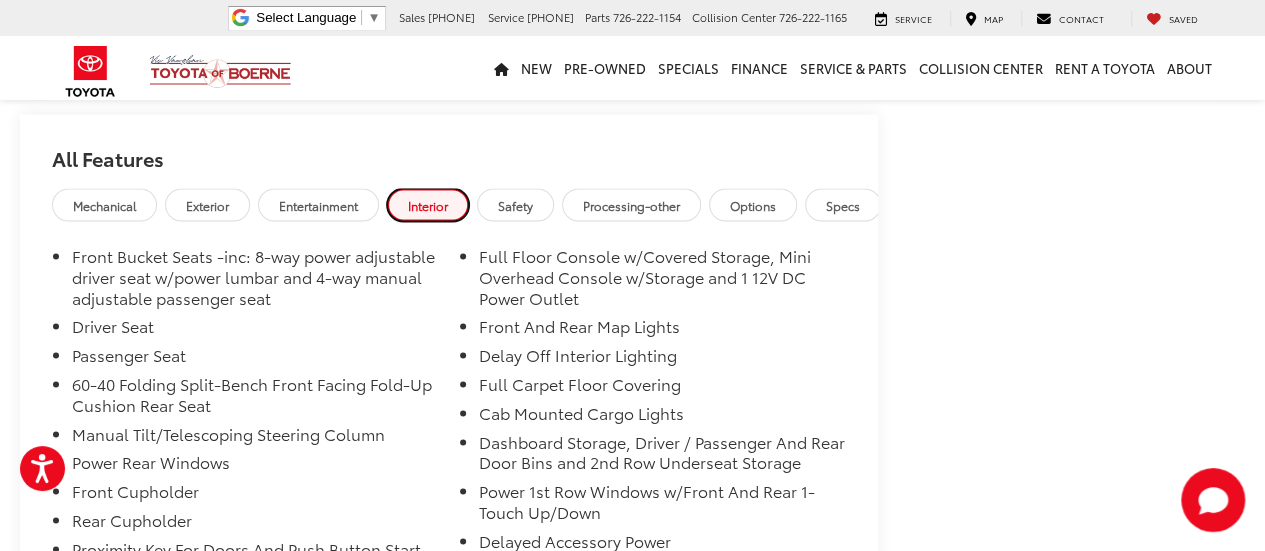 scroll, scrollTop: 1760, scrollLeft: 0, axis: vertical 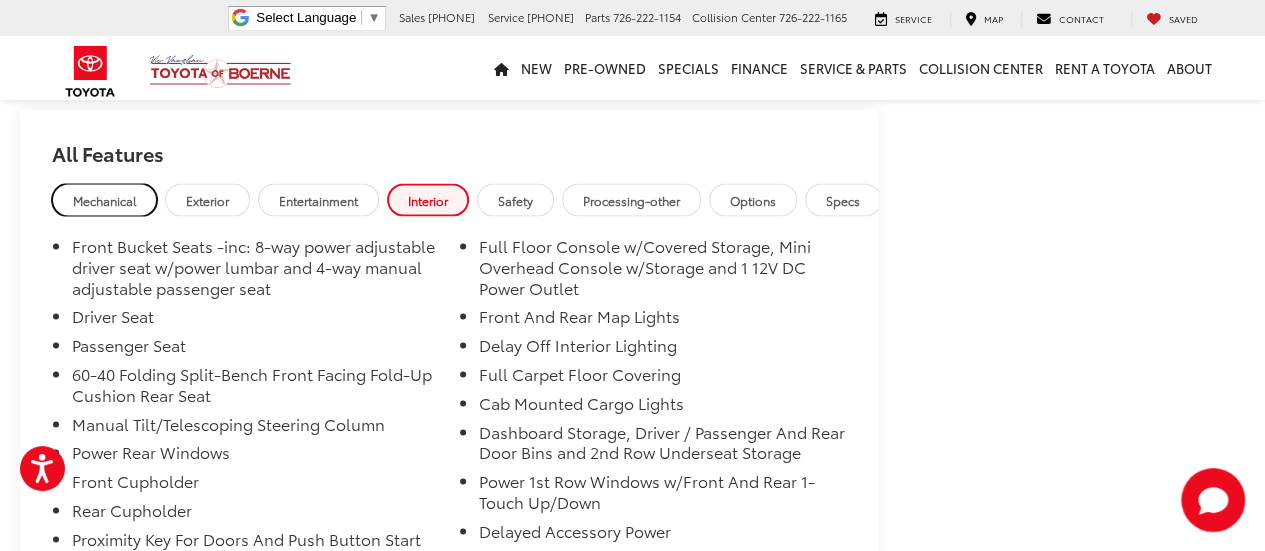 click on "Mechanical" at bounding box center (104, 199) 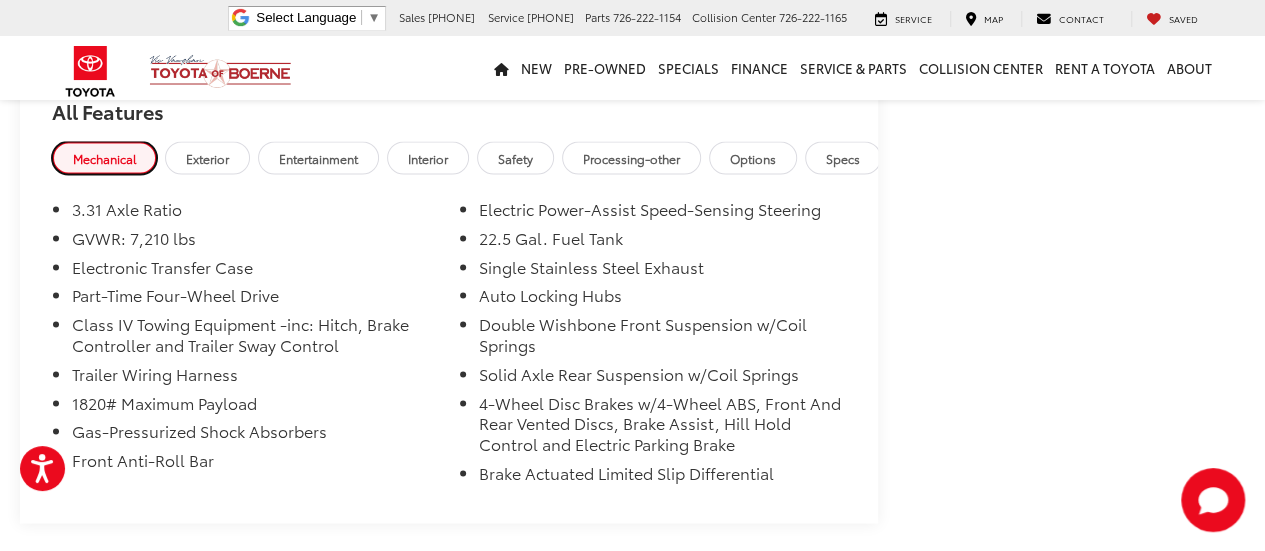 scroll, scrollTop: 1800, scrollLeft: 0, axis: vertical 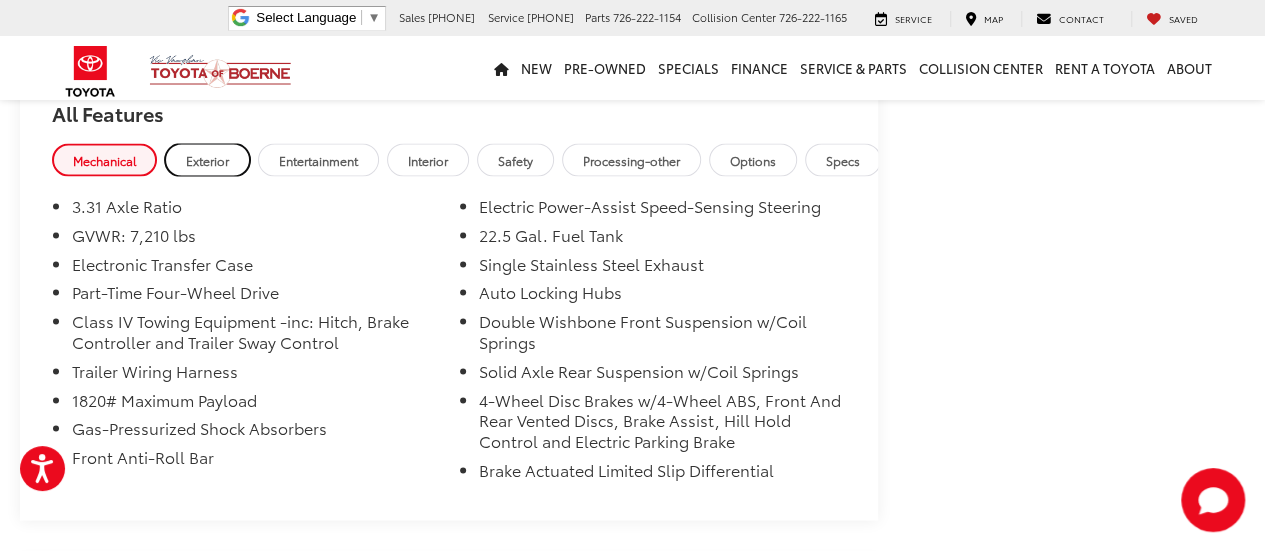 click on "Exterior" at bounding box center [207, 159] 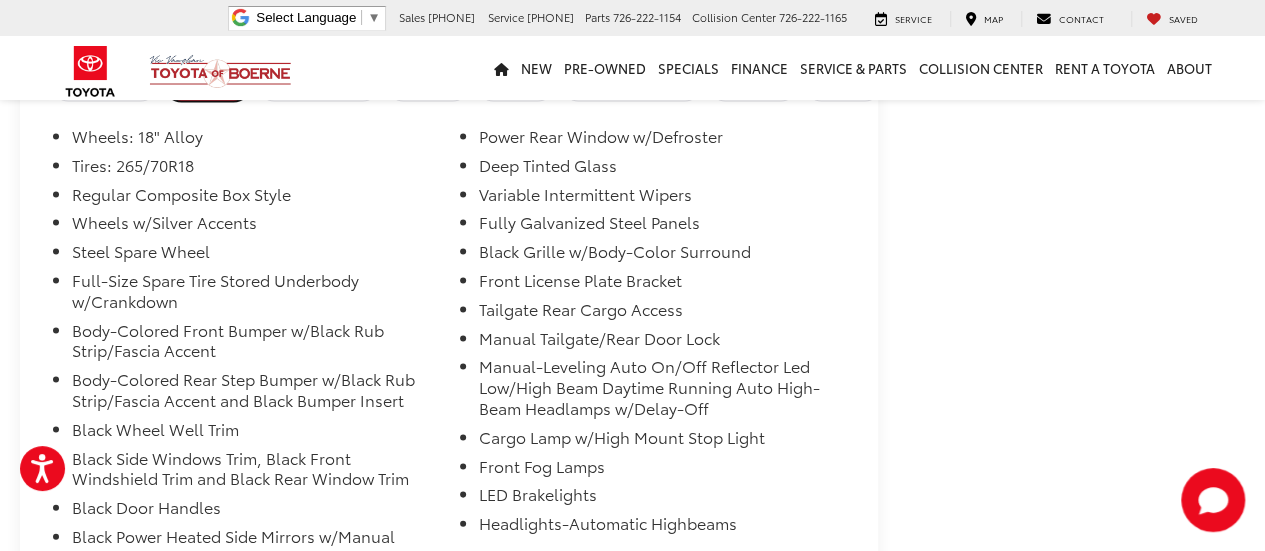 scroll, scrollTop: 1880, scrollLeft: 0, axis: vertical 